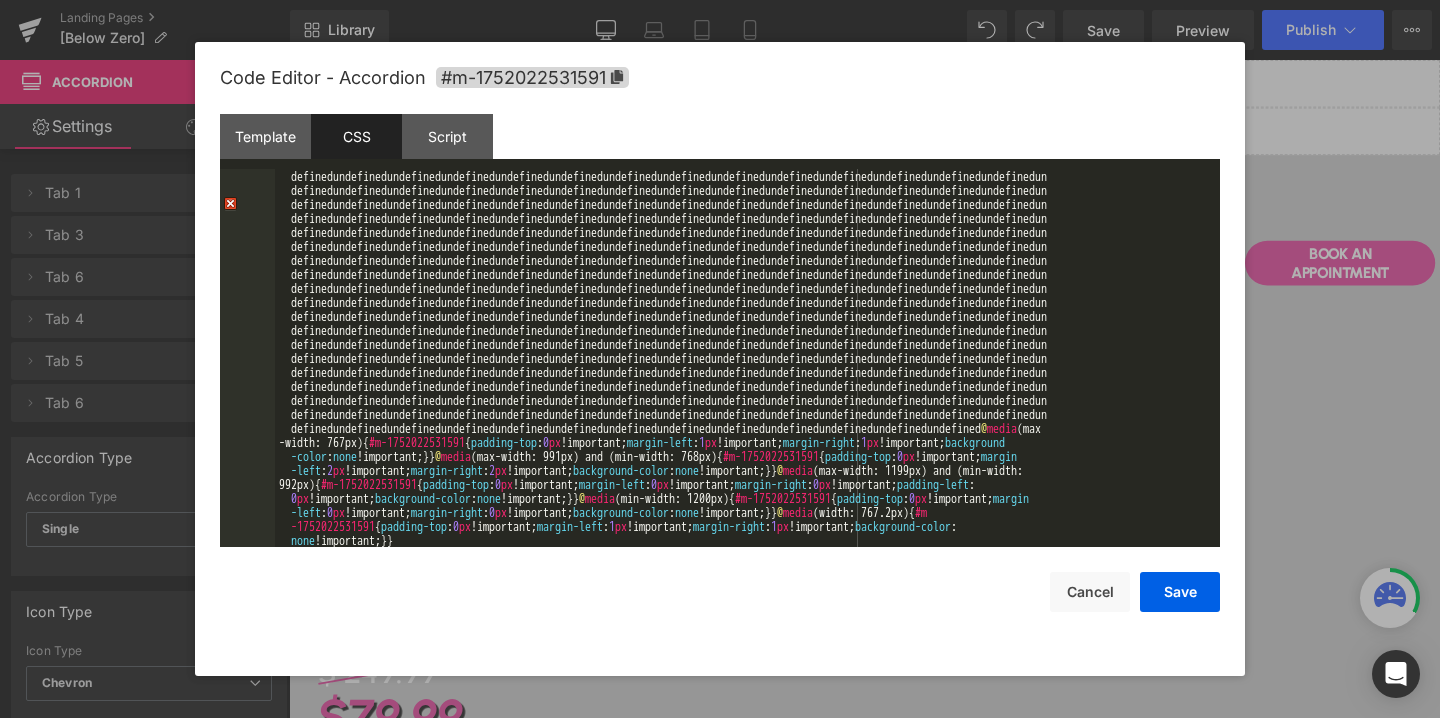 scroll, scrollTop: 5684, scrollLeft: 0, axis: vertical 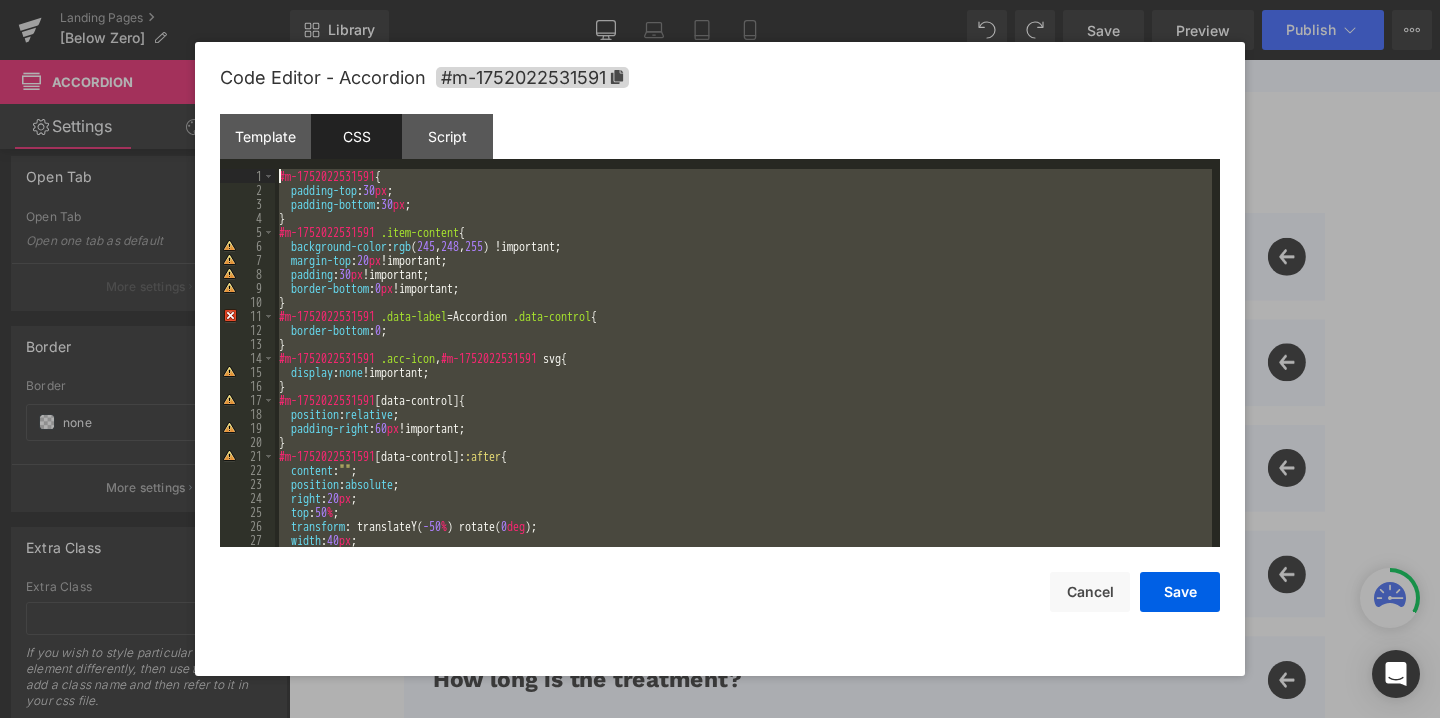 drag, startPoint x: 431, startPoint y: 539, endPoint x: 419, endPoint y: -50, distance: 589.12225 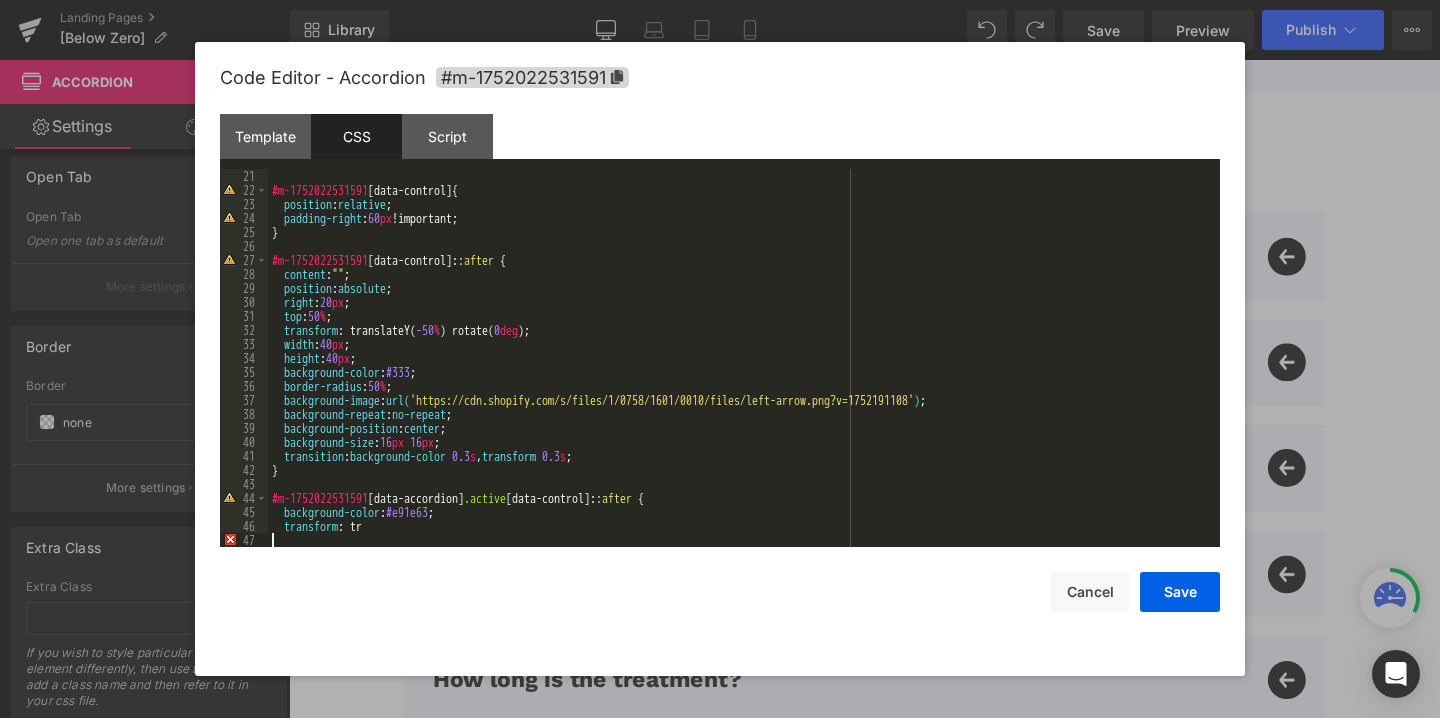 scroll, scrollTop: 0, scrollLeft: 0, axis: both 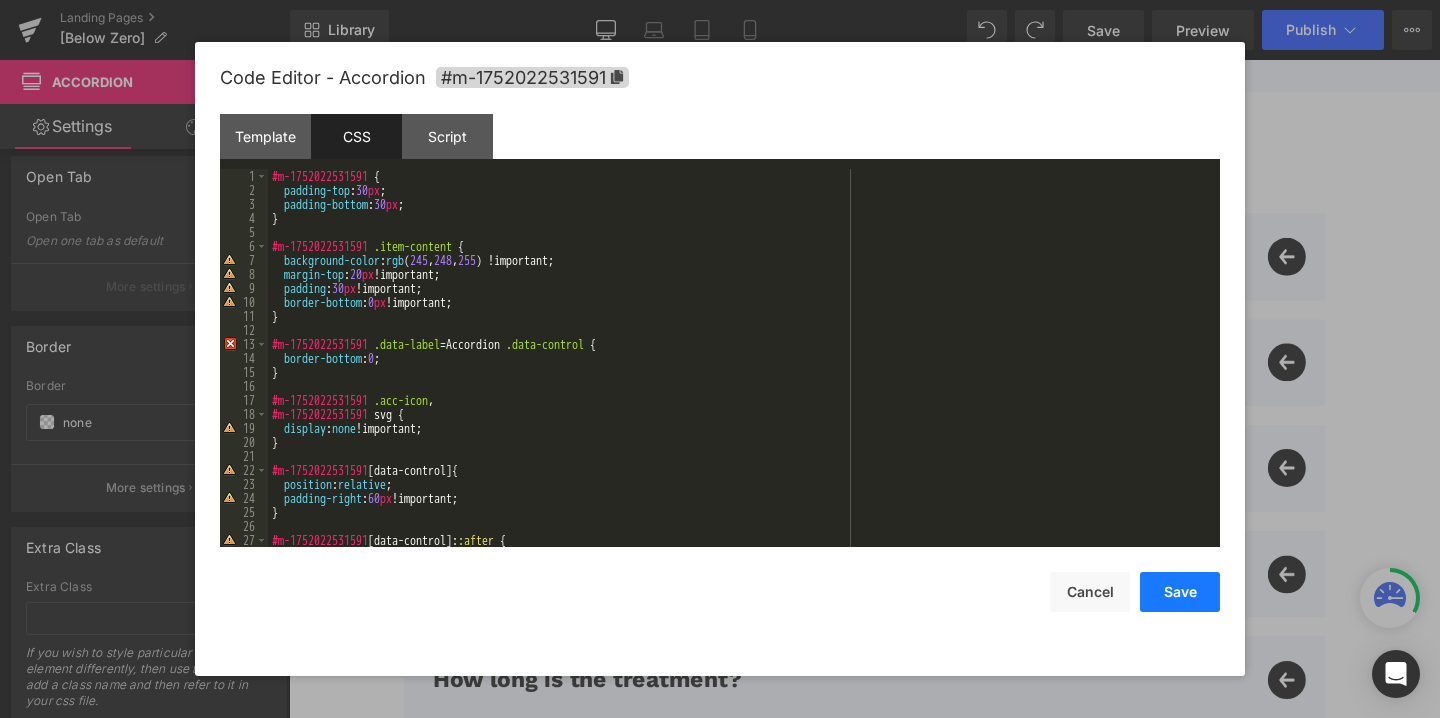 click on "Save" at bounding box center (1180, 592) 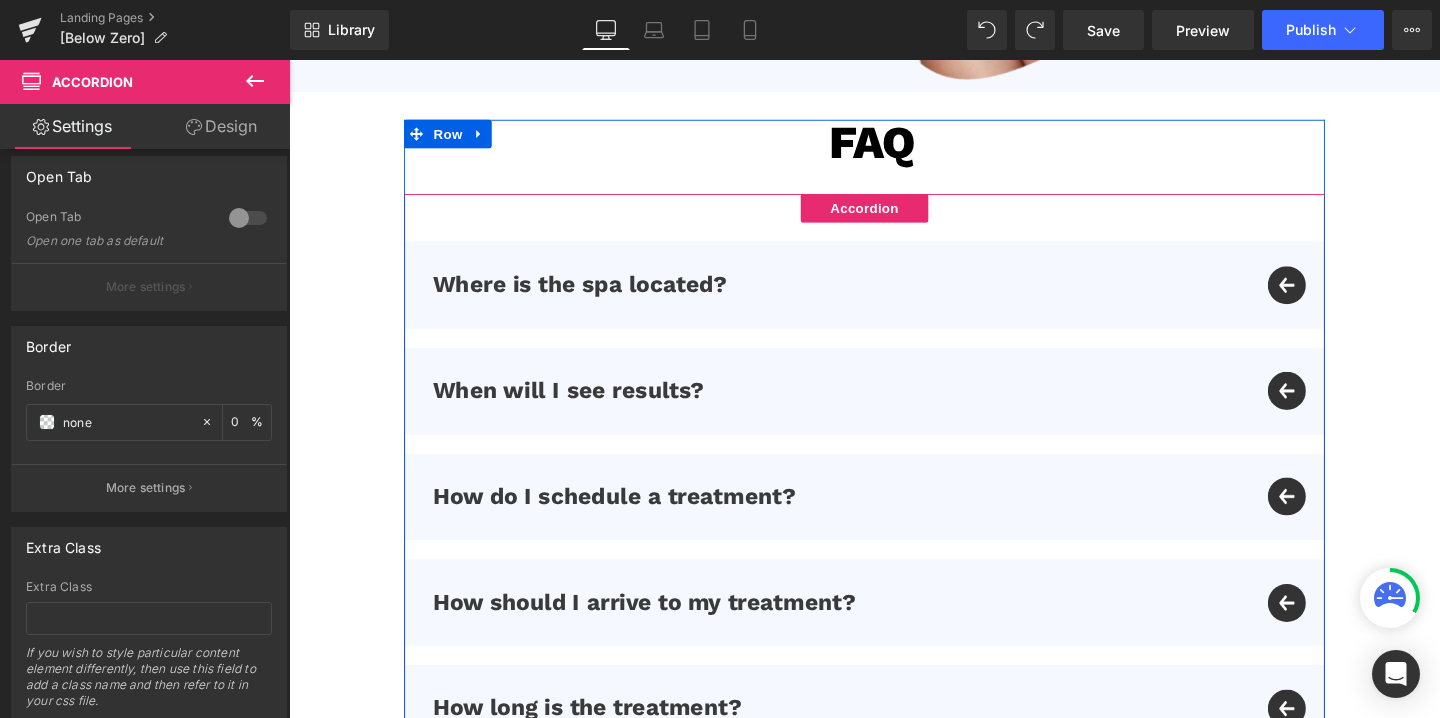 click on "Where is the spa located?
Text Block" at bounding box center [894, 296] 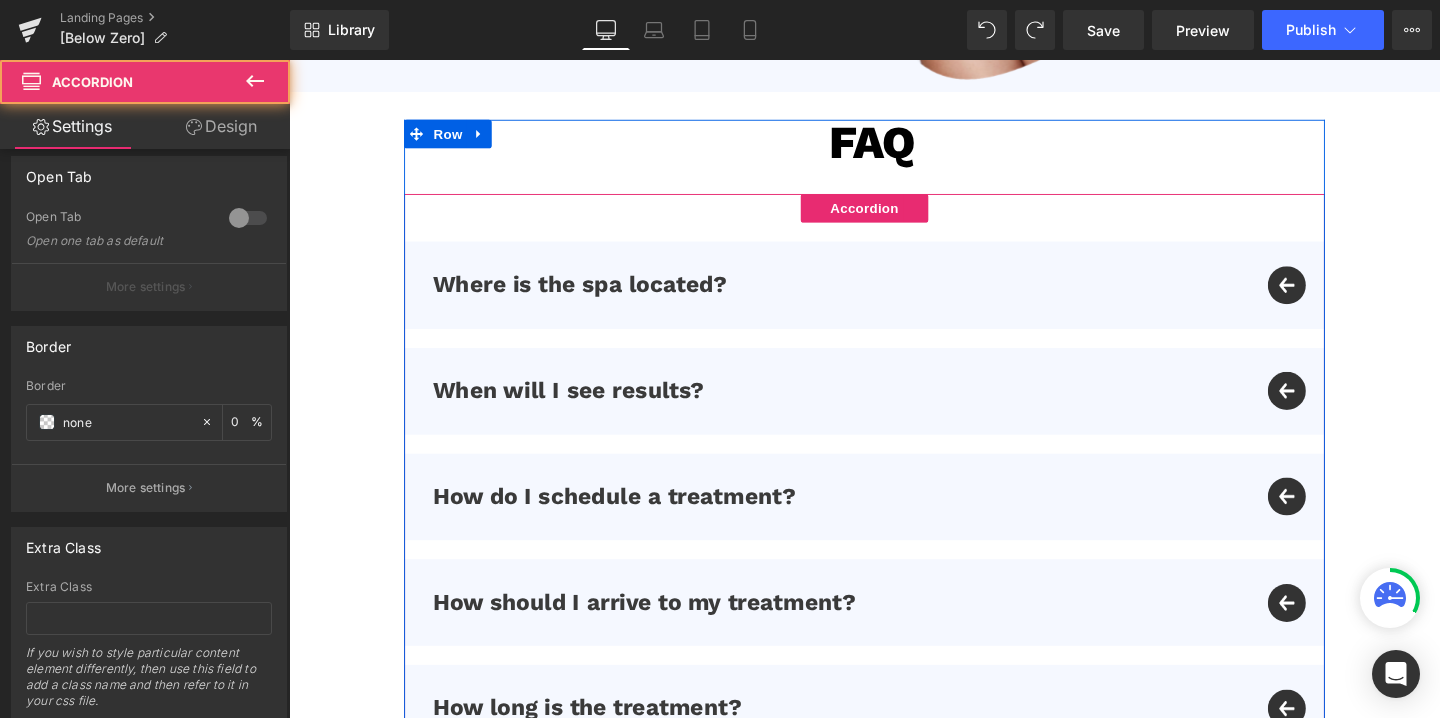 click on "Where is the spa located?
Text Block" at bounding box center (894, 296) 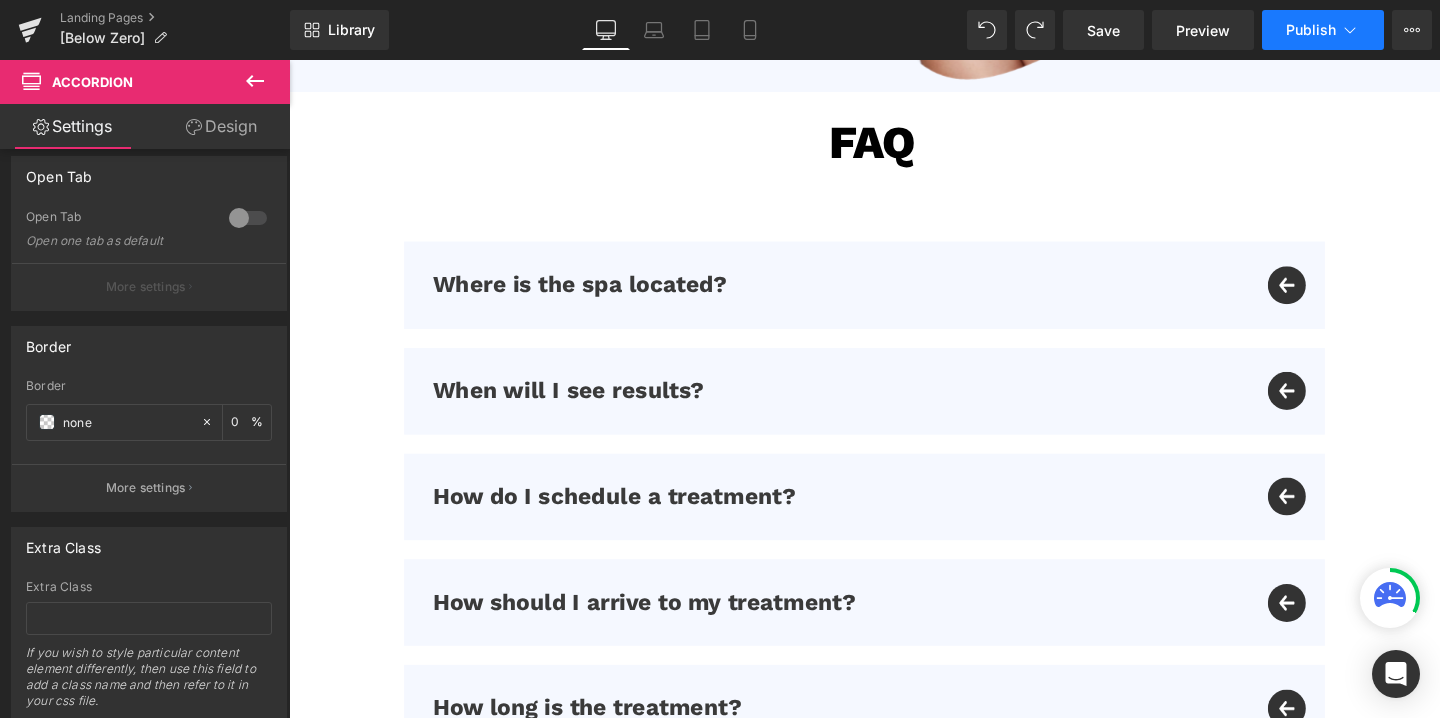 click on "Publish" at bounding box center (1311, 30) 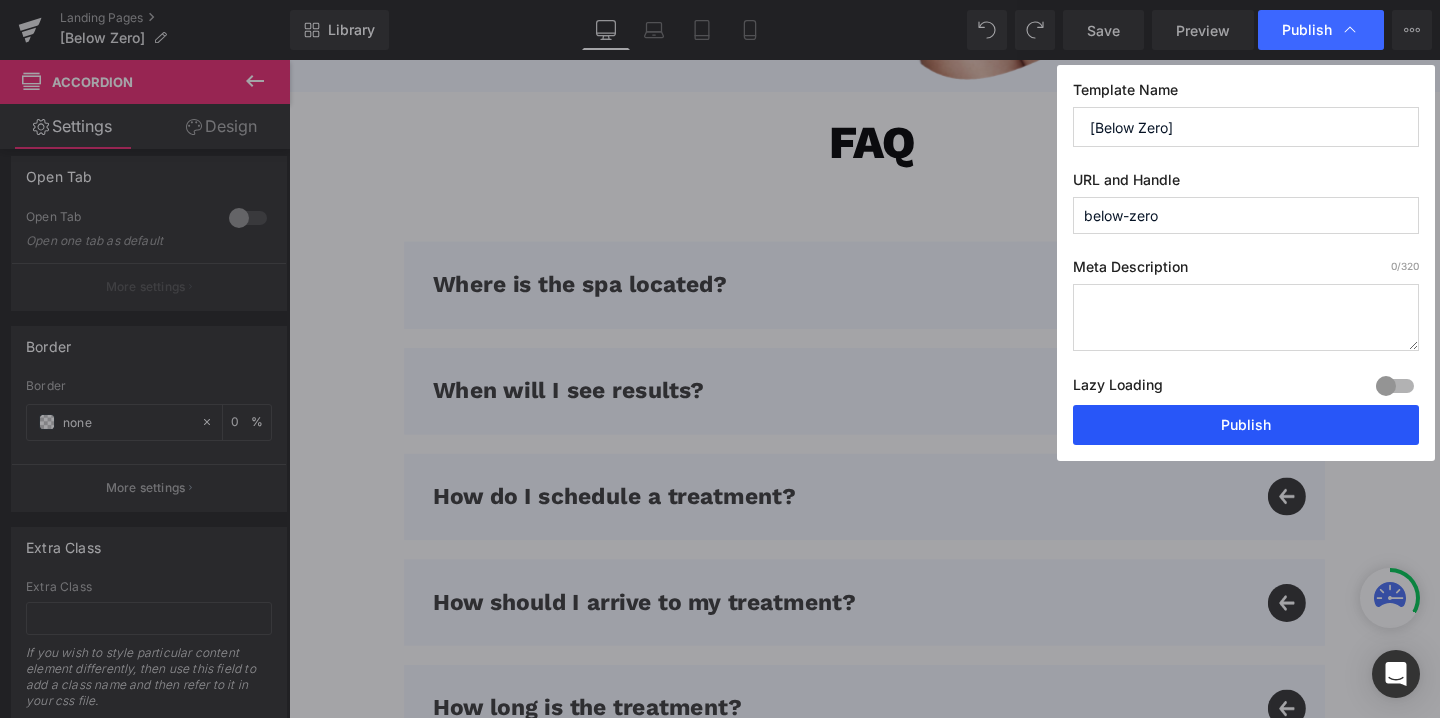 click on "Publish" at bounding box center (1246, 425) 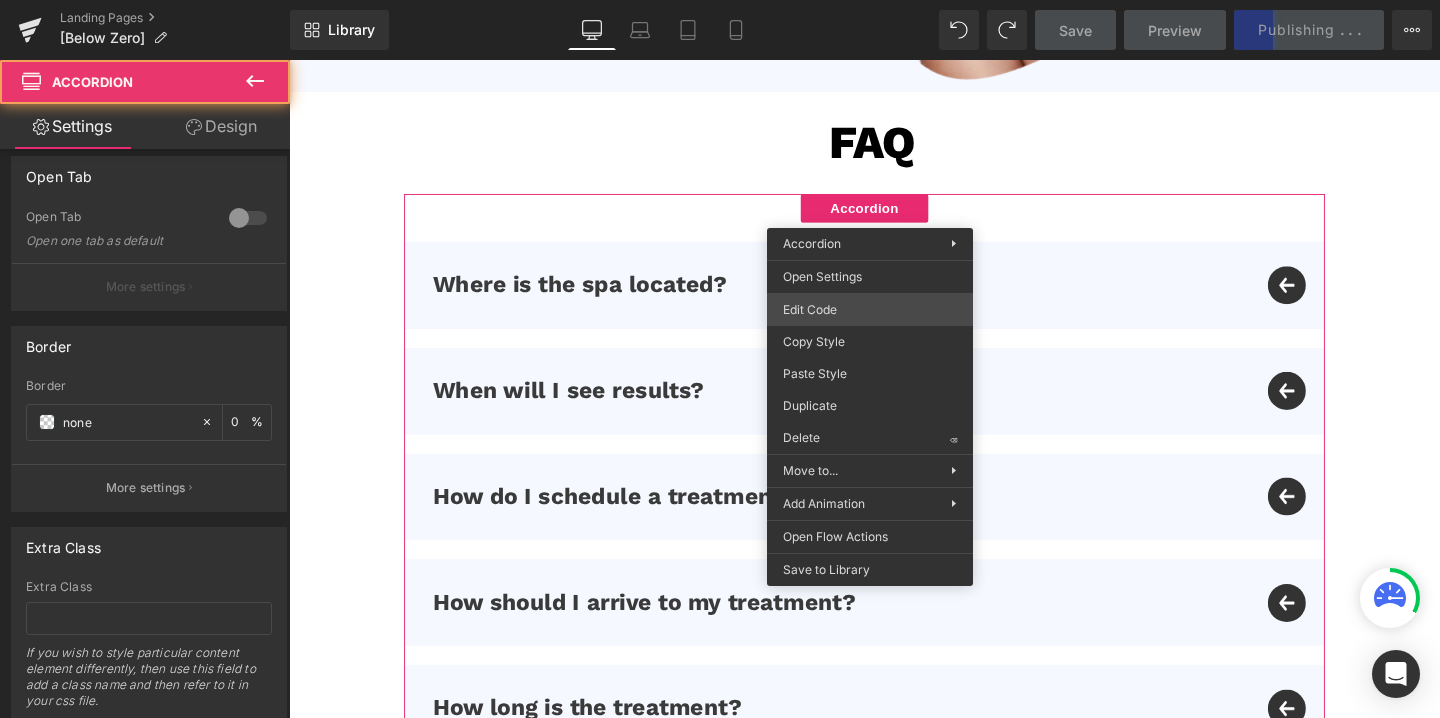 click on "Accordion  You are previewing how the   will restyle your page. You can not edit Elements in Preset Preview Mode.  Landing Pages [Below Zero] Library Desktop Desktop Laptop Tablet Mobile Save Preview   Publishing   .   .   .   Scheduled View Live Page View with current Template Save Template to Library Schedule Publish  Optimize  Publish Settings Shortcuts  Your page can’t be published   You've reached the maximum number of published pages on your plan  (0/0).  You need to upgrade your plan or unpublish all your pages to get 1 publish slot.   Unpublish pages   Upgrade plan  Elements Global Style Base Row  rows, columns, layouts, div Heading  headings, titles, h1,h2,h3,h4,h5,h6 Text Block  texts, paragraphs, contents, blocks Image  images, photos, alts, uploads Icon  icons, symbols Button  button, call to action, cta Separator  separators, dividers, horizontal lines Liquid  liquid, custom code, html, javascript, css, reviews, apps, applications, embeded, iframe Banner Parallax  Hero Banner  Stack Tabs  List" at bounding box center [720, 0] 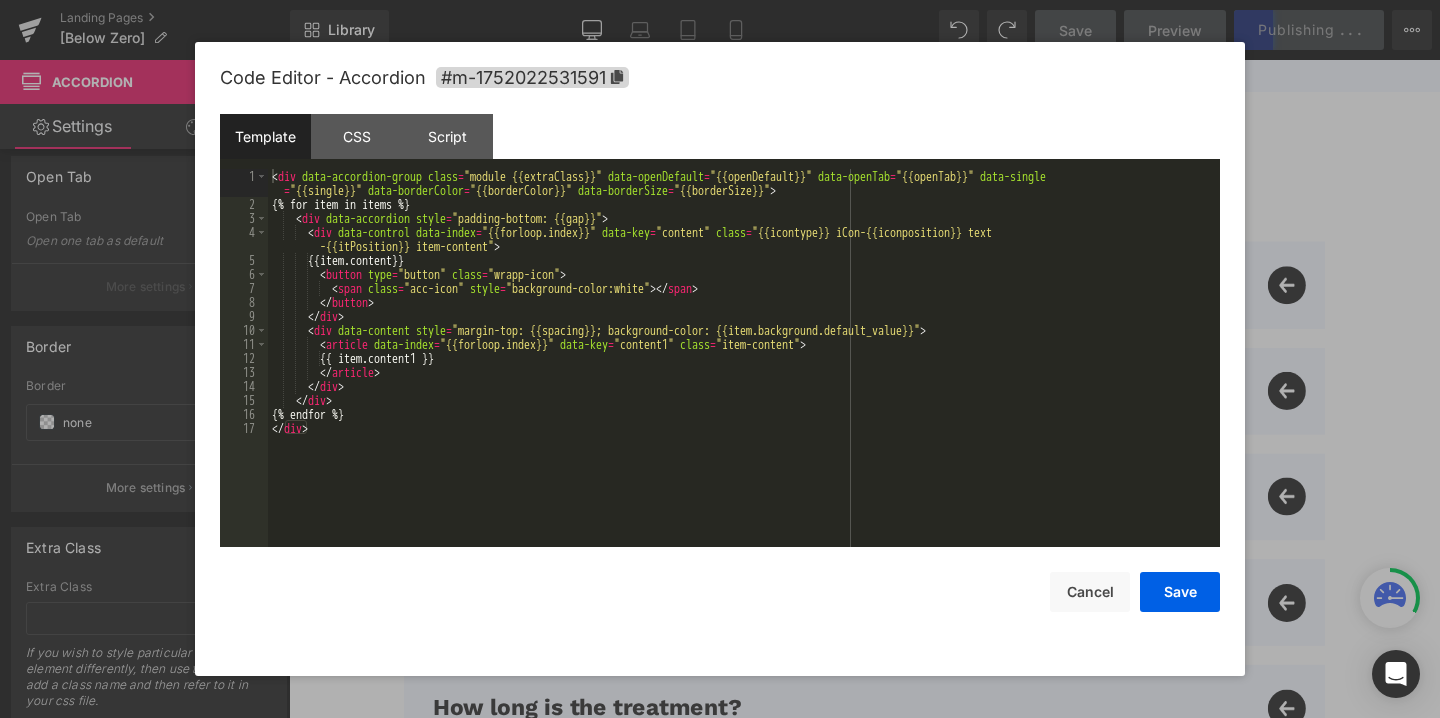 click on "Template CSS Script Data" at bounding box center [720, 141] 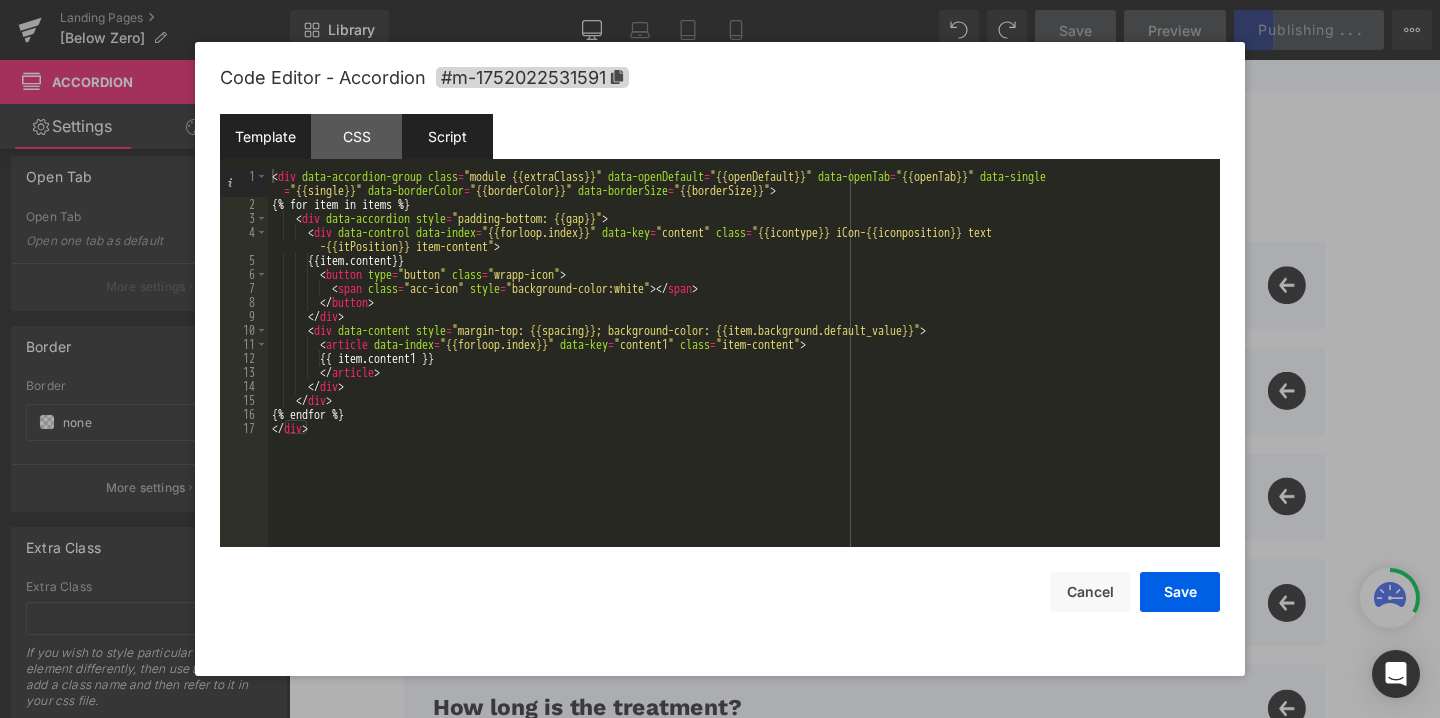 click on "Script" at bounding box center [447, 136] 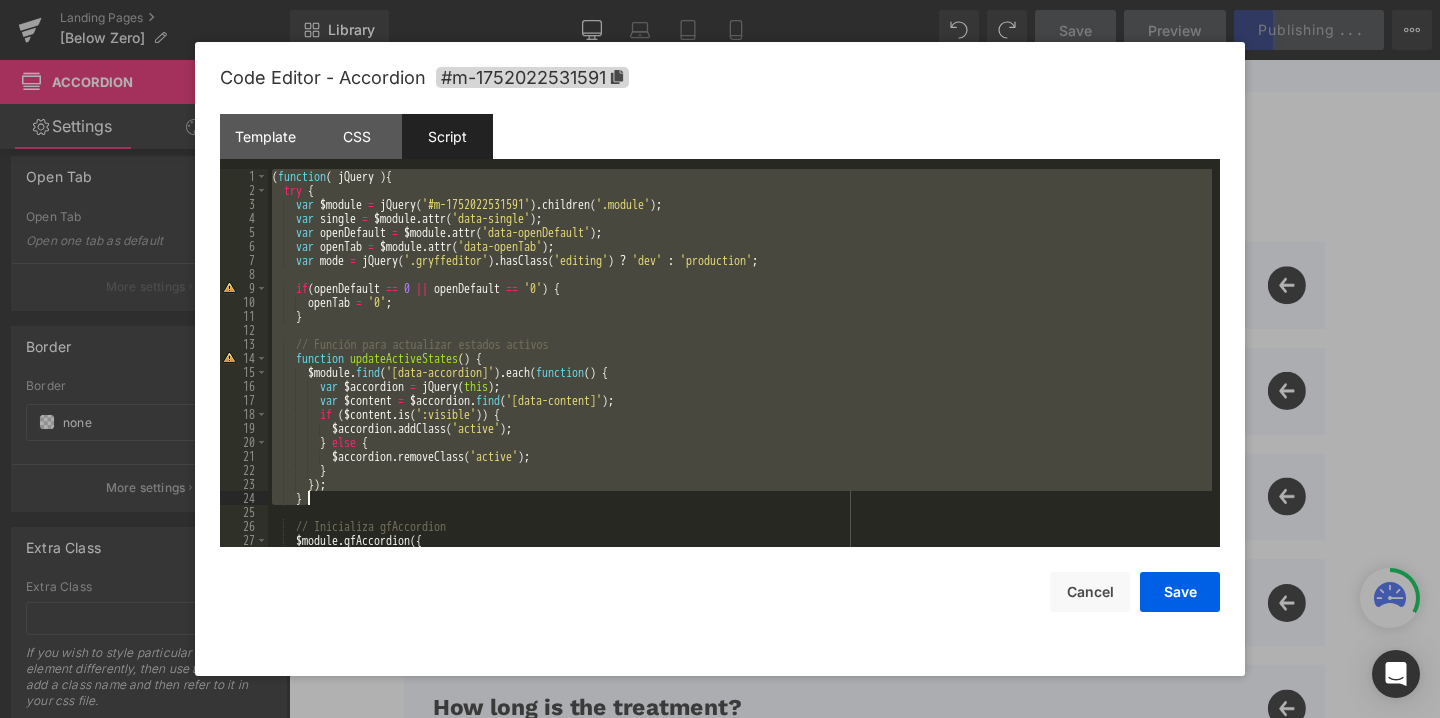 scroll, scrollTop: 378, scrollLeft: 0, axis: vertical 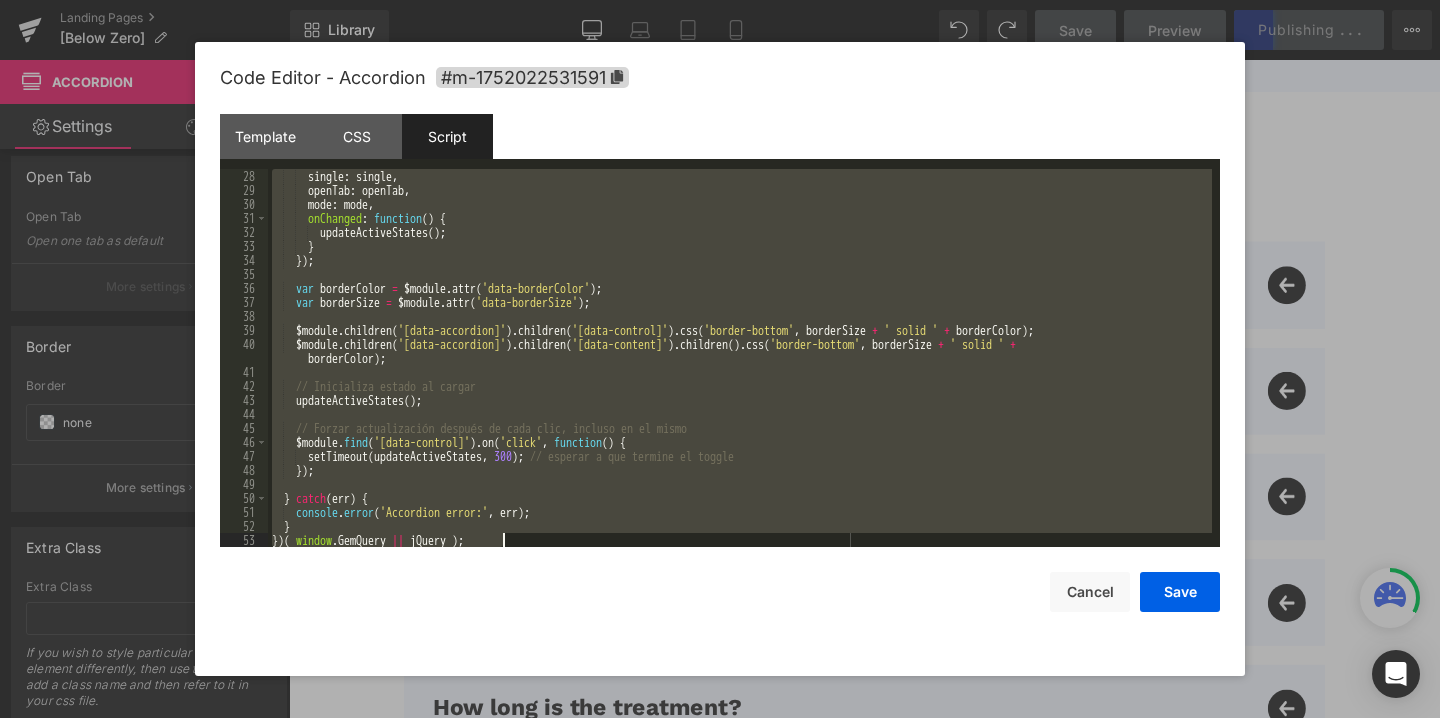drag, startPoint x: 274, startPoint y: 170, endPoint x: 439, endPoint y: 719, distance: 573.2591 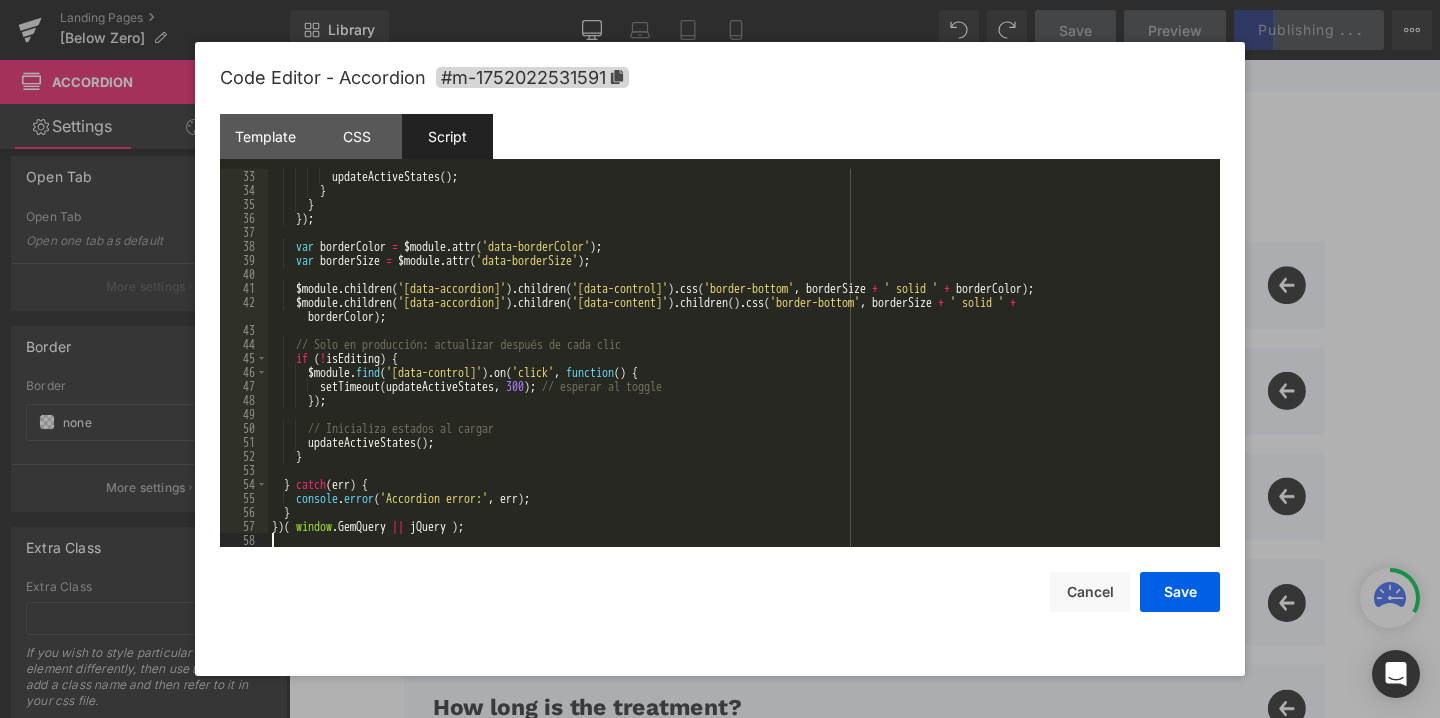 scroll, scrollTop: 448, scrollLeft: 0, axis: vertical 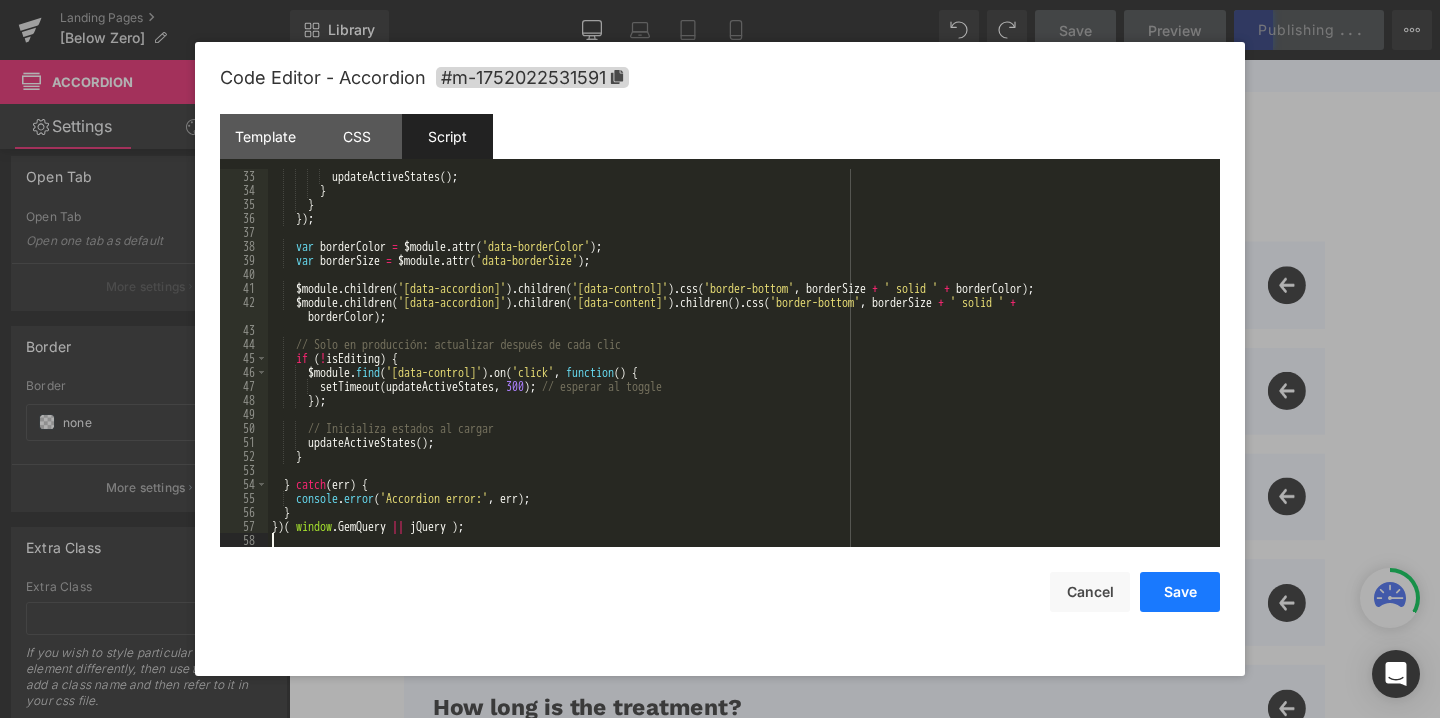 click on "Save" at bounding box center [1180, 592] 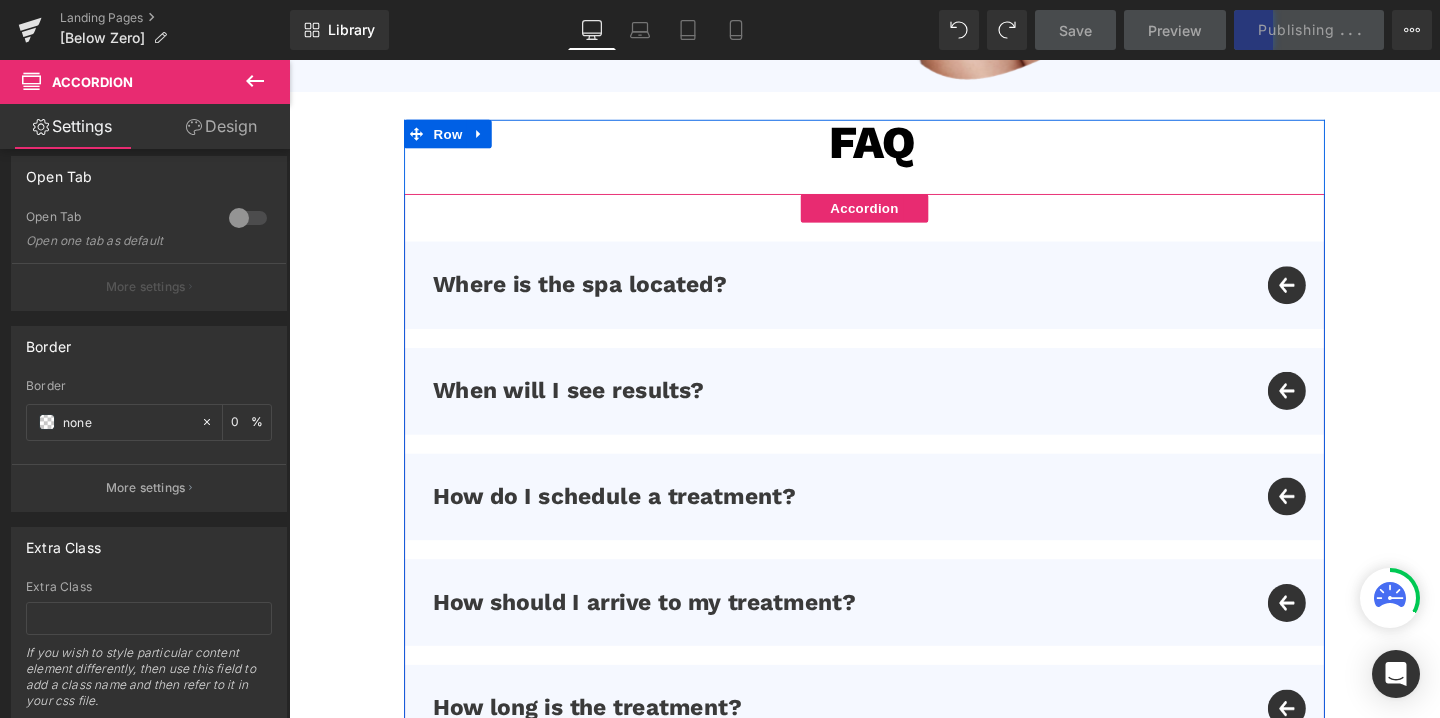 click on "Where is the spa located?
Text Block" at bounding box center (894, 296) 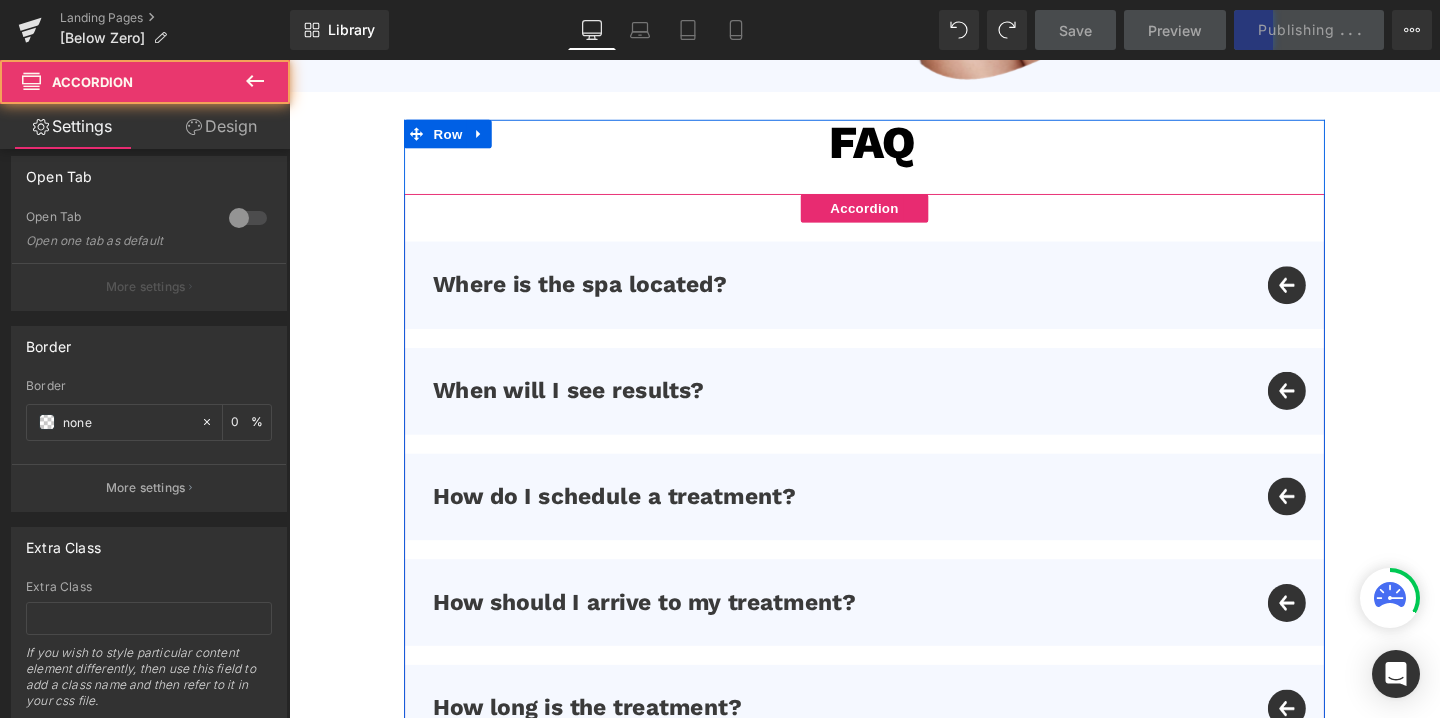 click on "Where is the spa located?
Text Block" at bounding box center (894, 296) 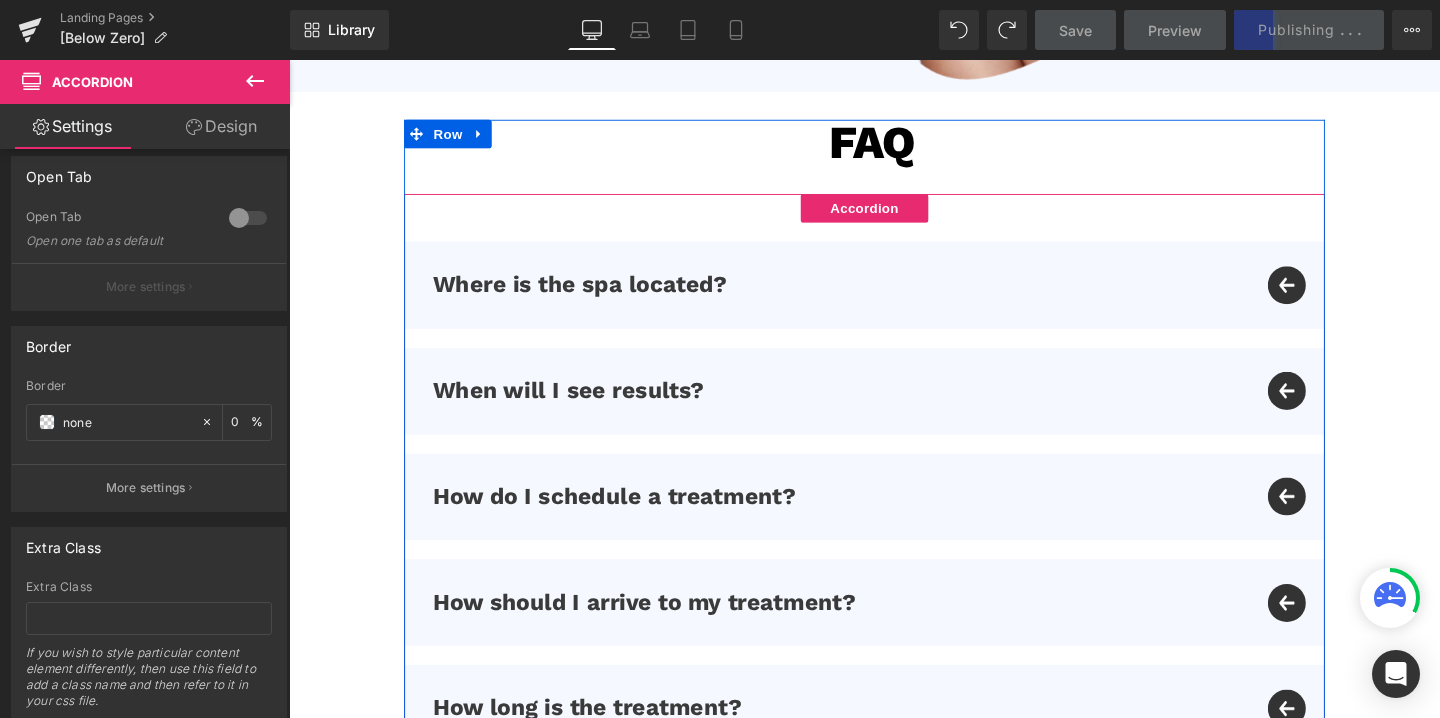click on "Where is the spa located?
Text Block" at bounding box center [894, 296] 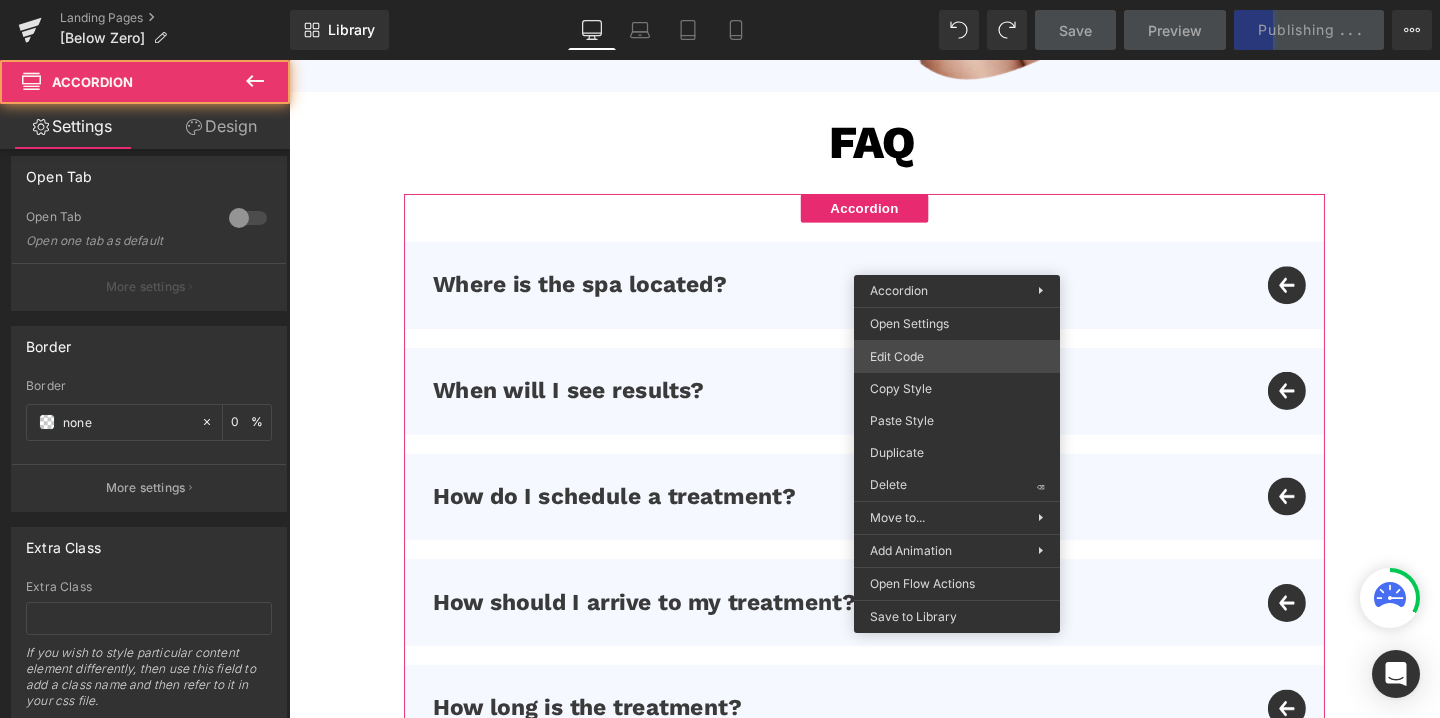 click on "Accordion  You are previewing how the   will restyle your page. You can not edit Elements in Preset Preview Mode.  Landing Pages [Below Zero] Library Desktop Desktop Laptop Tablet Mobile Save Preview   Publishing   .   .   .   Scheduled View Live Page View with current Template Save Template to Library Schedule Publish  Optimize  Publish Settings Shortcuts  Your page can’t be published   You've reached the maximum number of published pages on your plan  (0/0).  You need to upgrade your plan or unpublish all your pages to get 1 publish slot.   Unpublish pages   Upgrade plan  Elements Global Style Base Row  rows, columns, layouts, div Heading  headings, titles, h1,h2,h3,h4,h5,h6 Text Block  texts, paragraphs, contents, blocks Image  images, photos, alts, uploads Icon  icons, symbols Button  button, call to action, cta Separator  separators, dividers, horizontal lines Liquid  liquid, custom code, html, javascript, css, reviews, apps, applications, embeded, iframe Banner Parallax  Hero Banner  Stack Tabs  List" at bounding box center [720, 0] 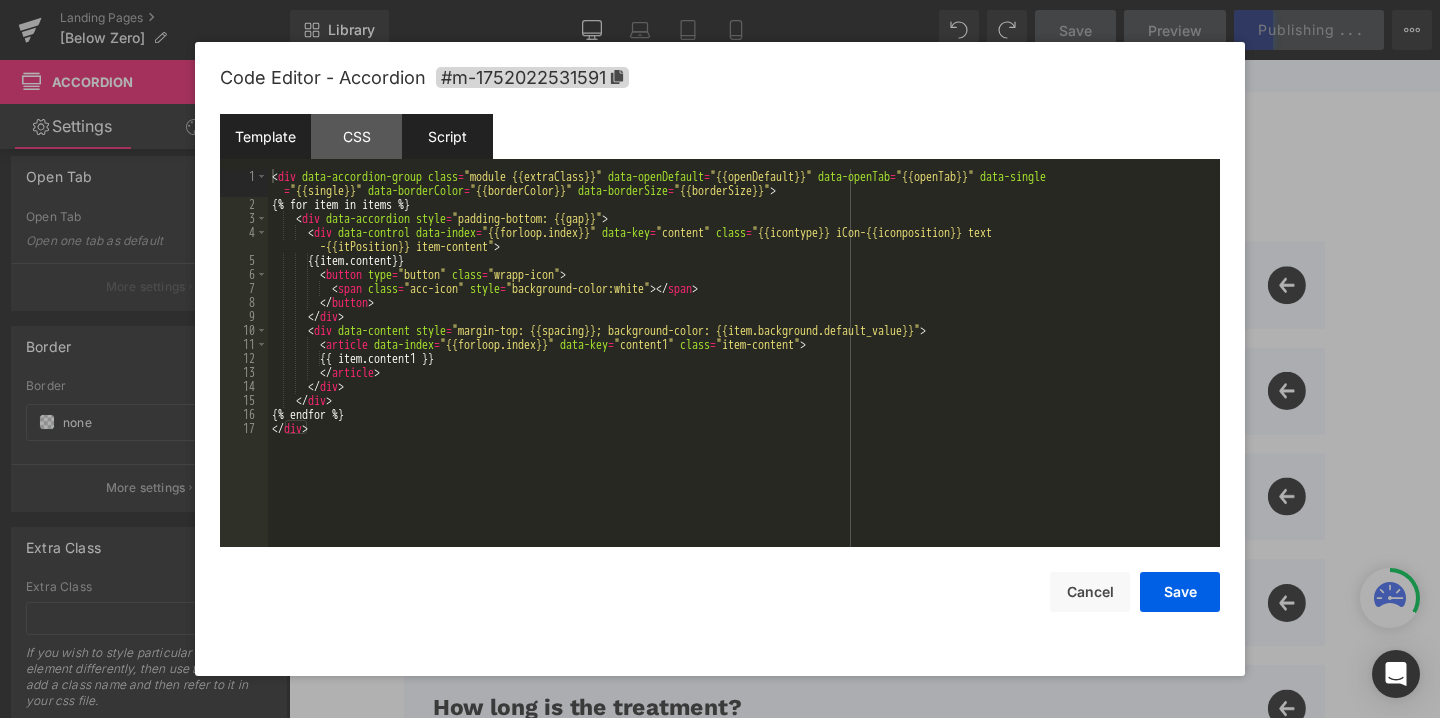 click on "Script" at bounding box center [447, 136] 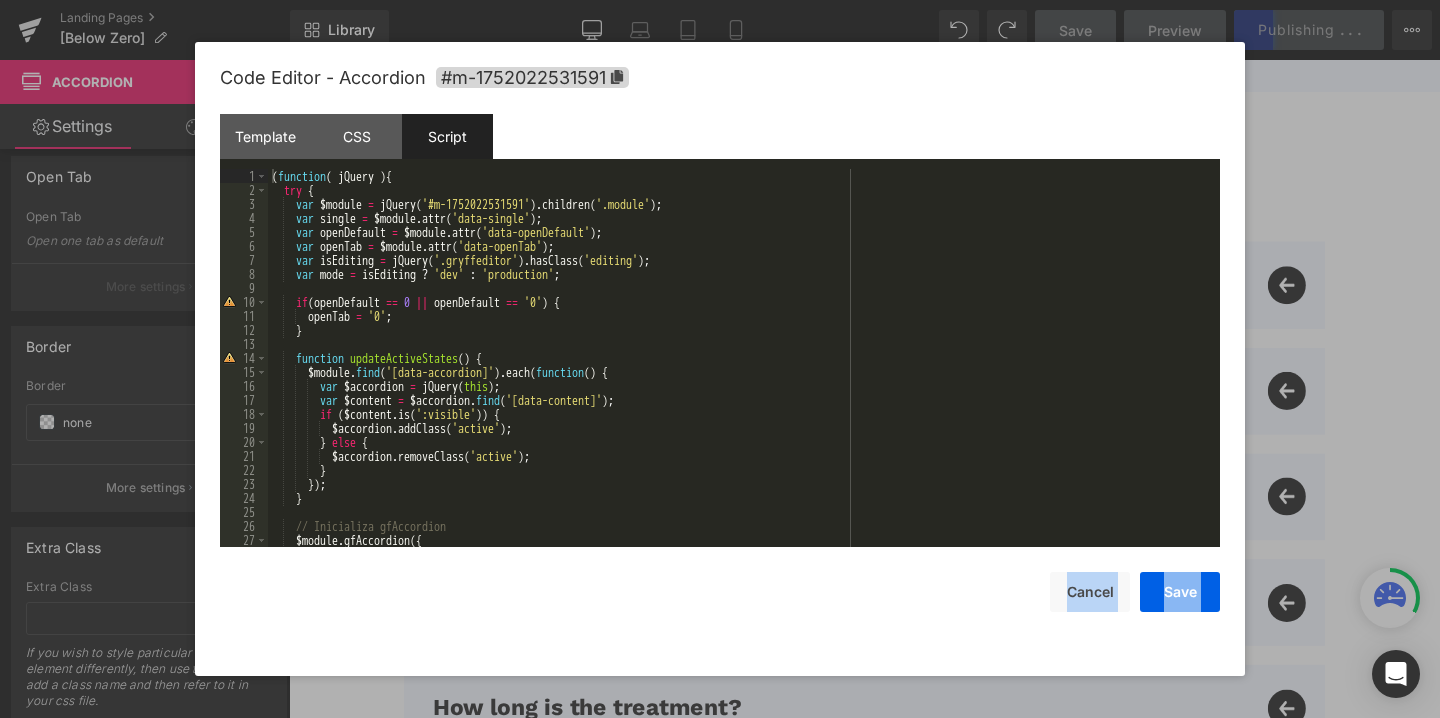 drag, startPoint x: 273, startPoint y: 167, endPoint x: 513, endPoint y: 694, distance: 579.076 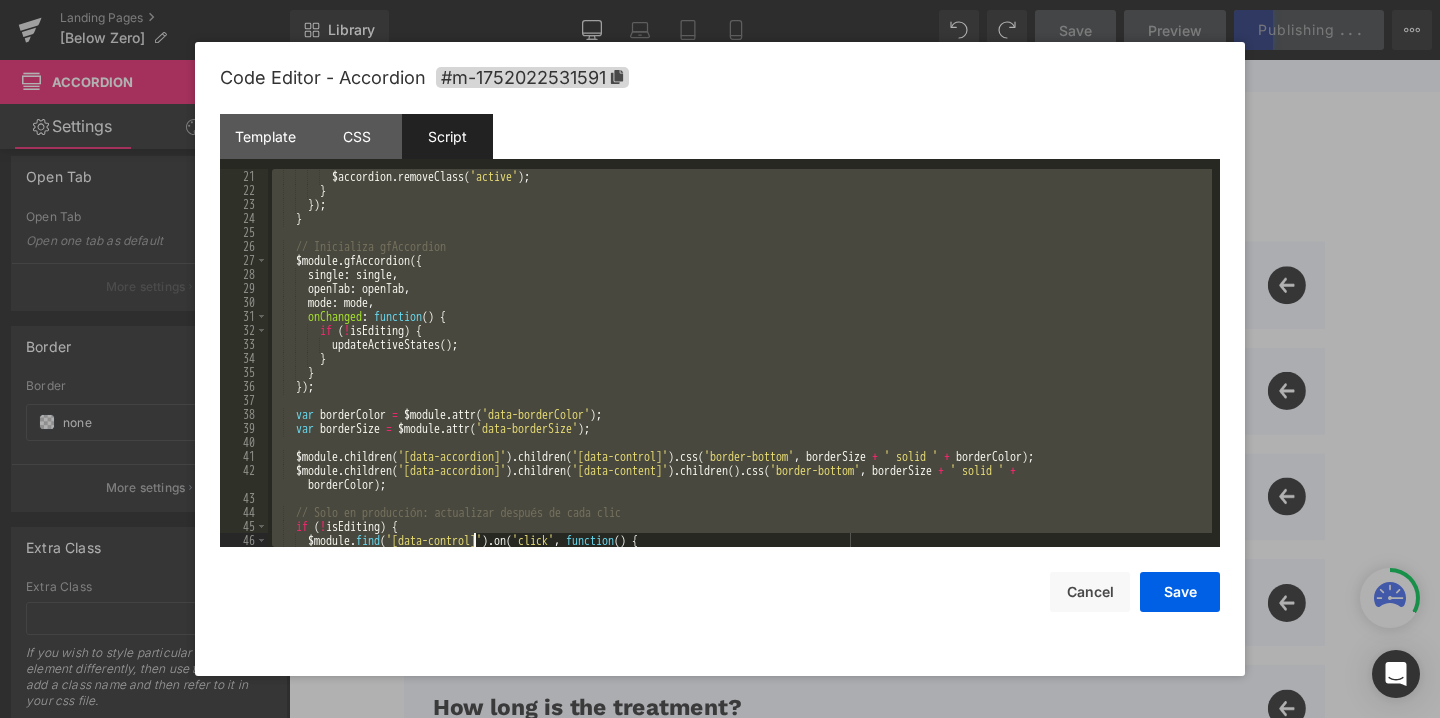 scroll, scrollTop: 434, scrollLeft: 0, axis: vertical 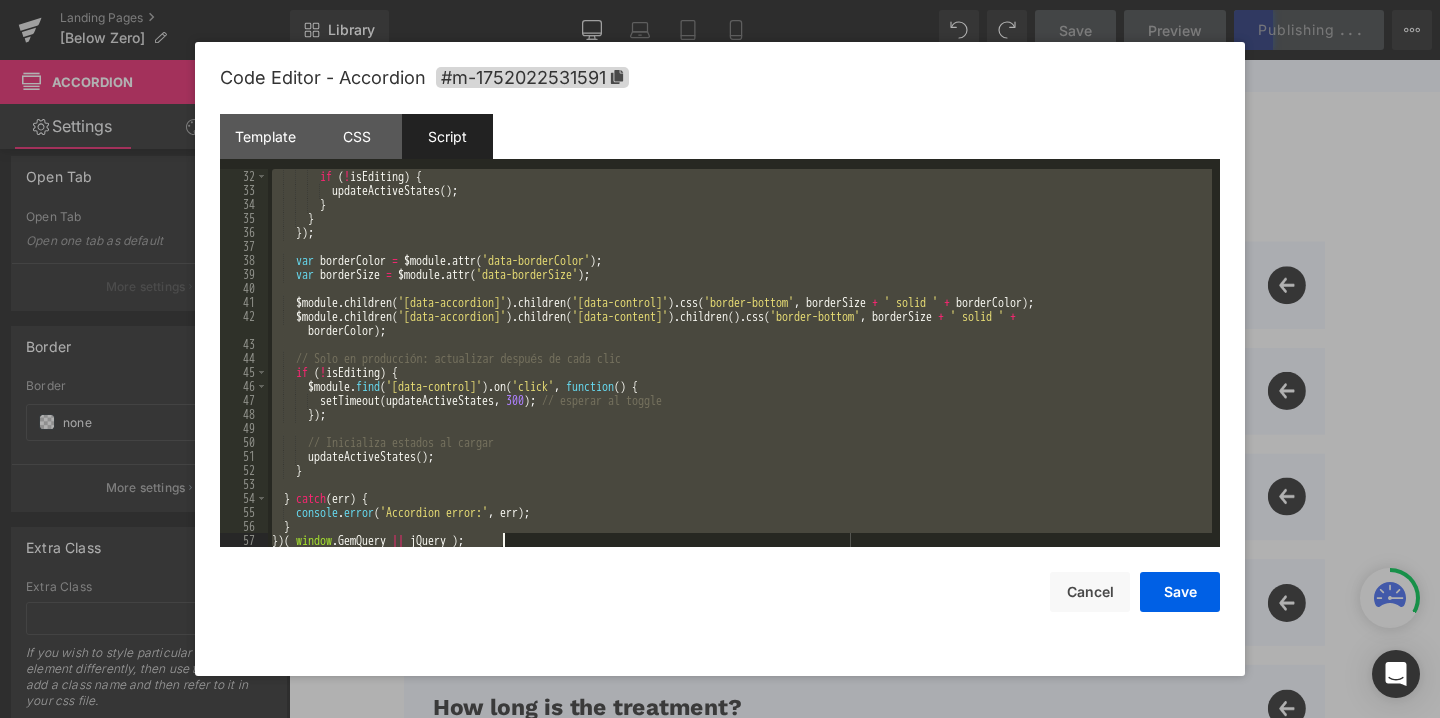 drag, startPoint x: 276, startPoint y: 179, endPoint x: 473, endPoint y: 586, distance: 452.17032 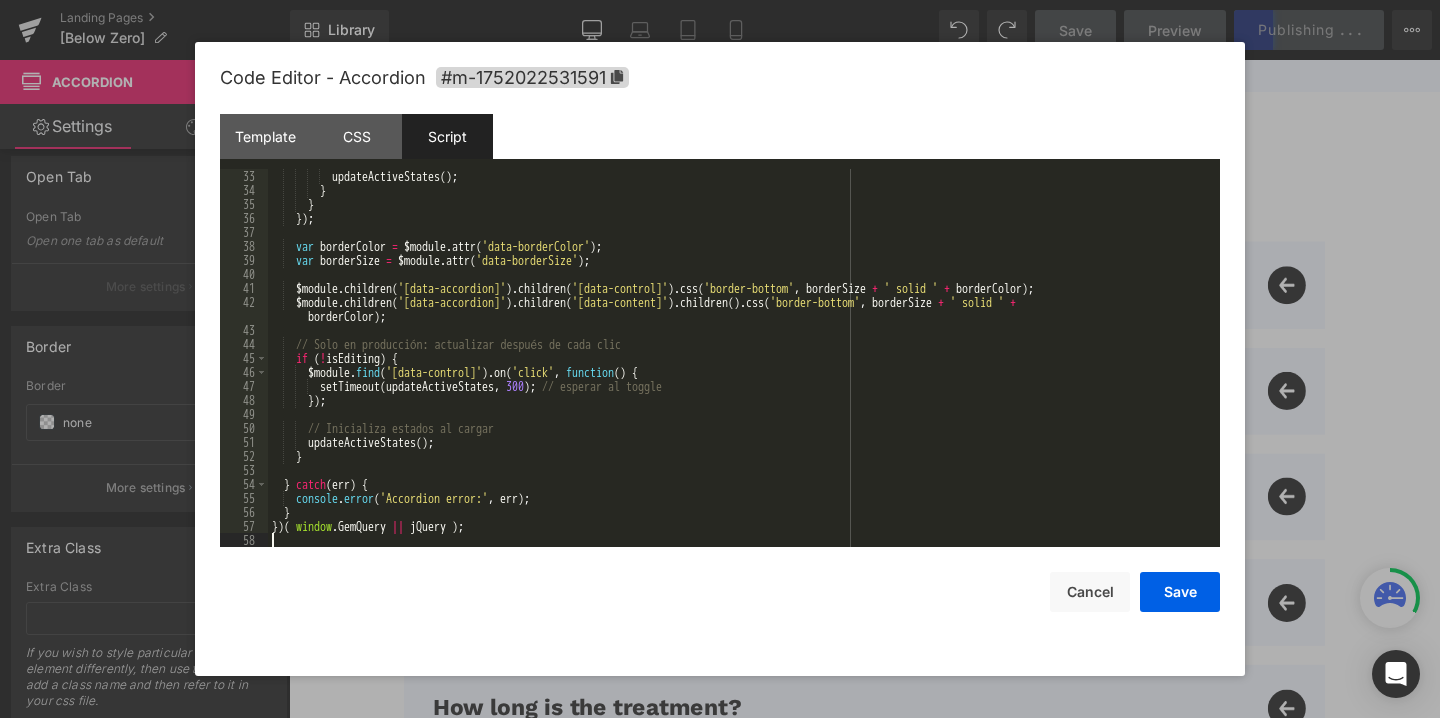 scroll, scrollTop: 448, scrollLeft: 0, axis: vertical 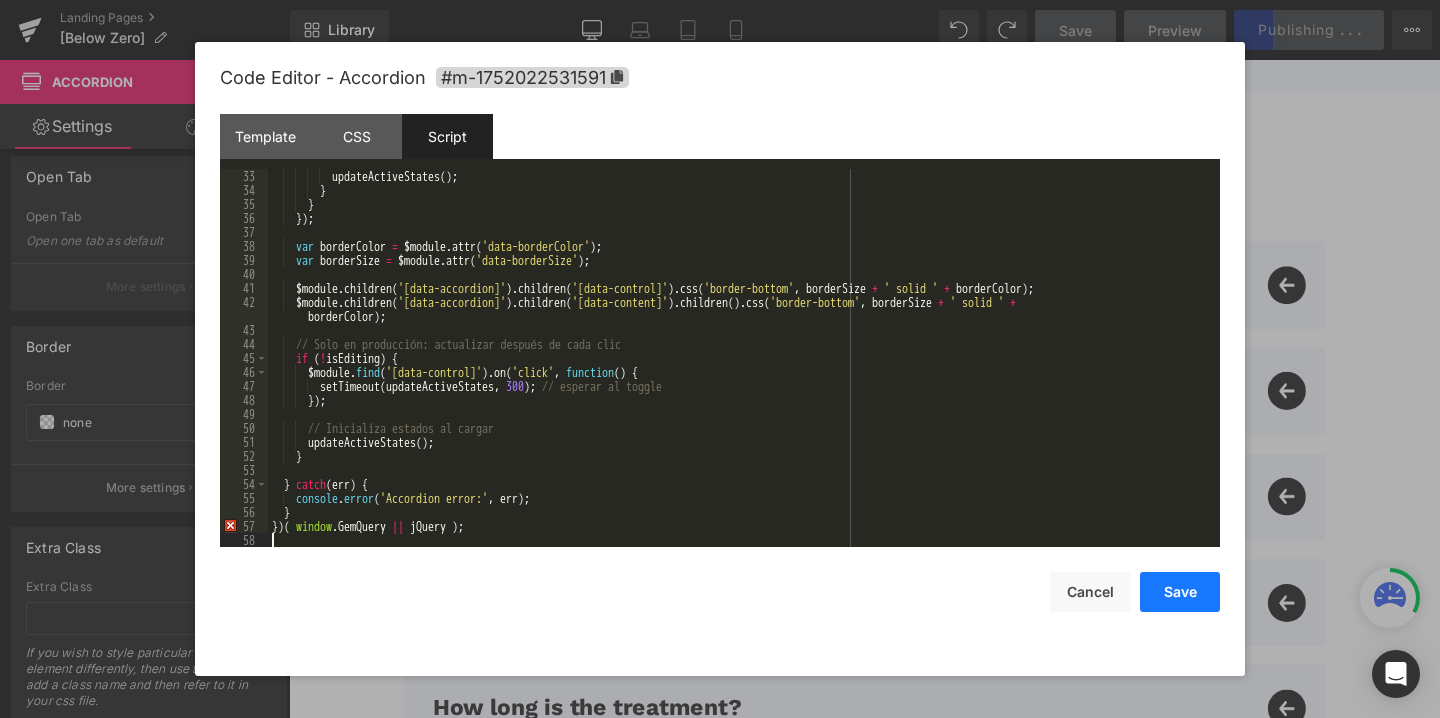 click on "Save" at bounding box center [1180, 592] 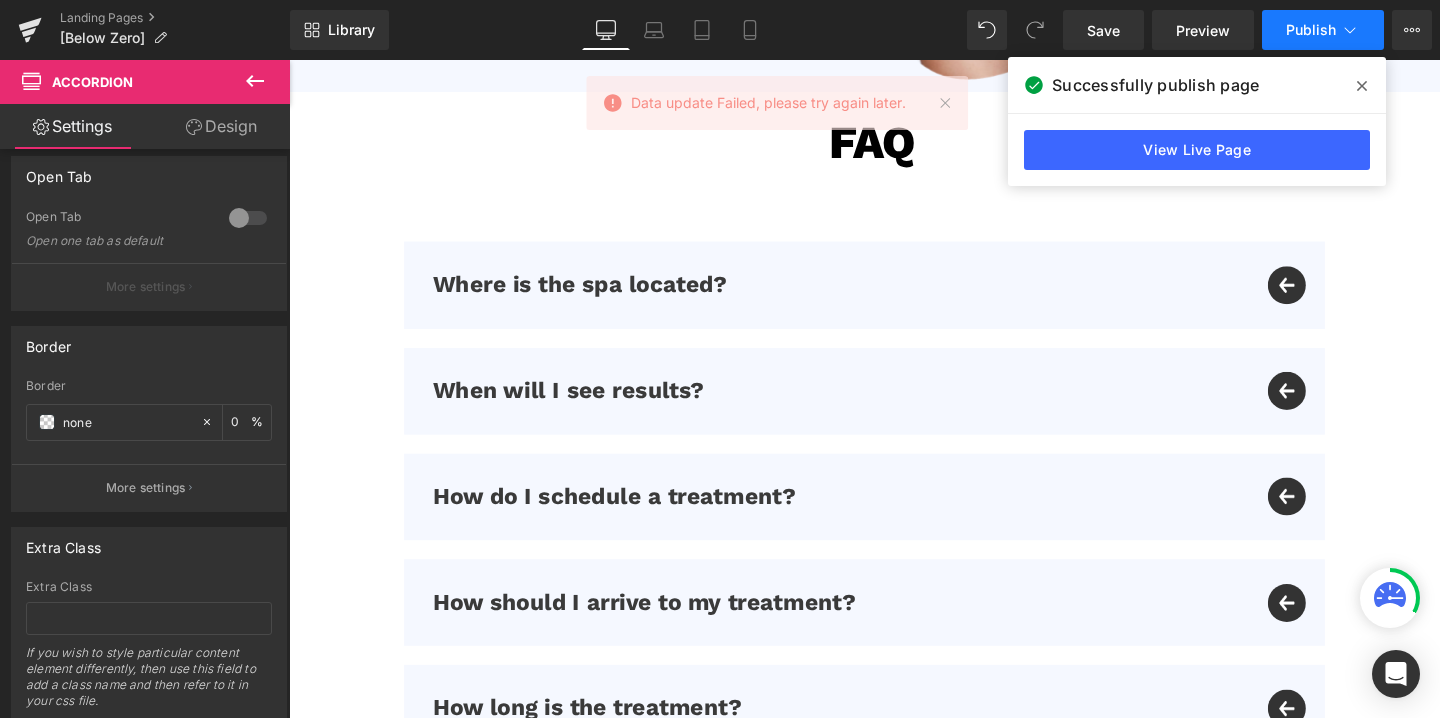 click on "Publish" at bounding box center [1311, 30] 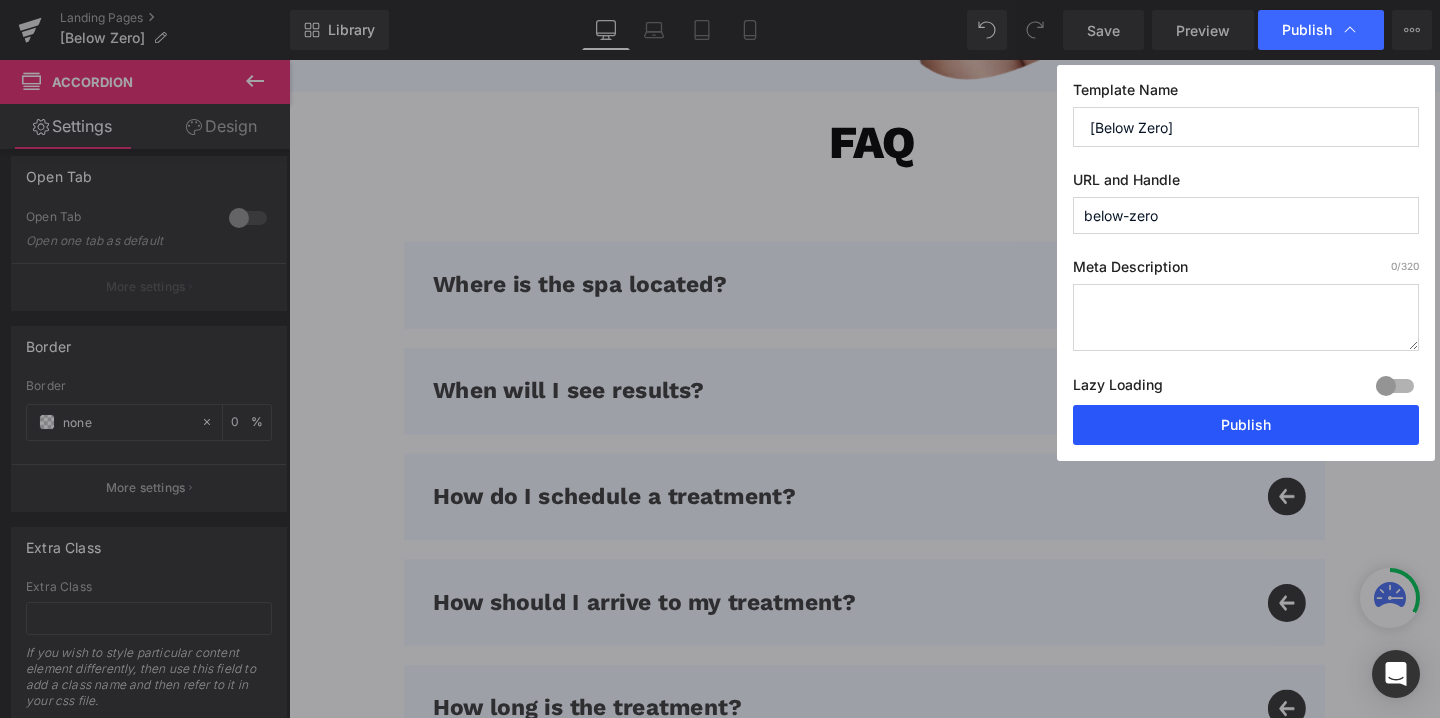 click on "Publish" at bounding box center [1246, 425] 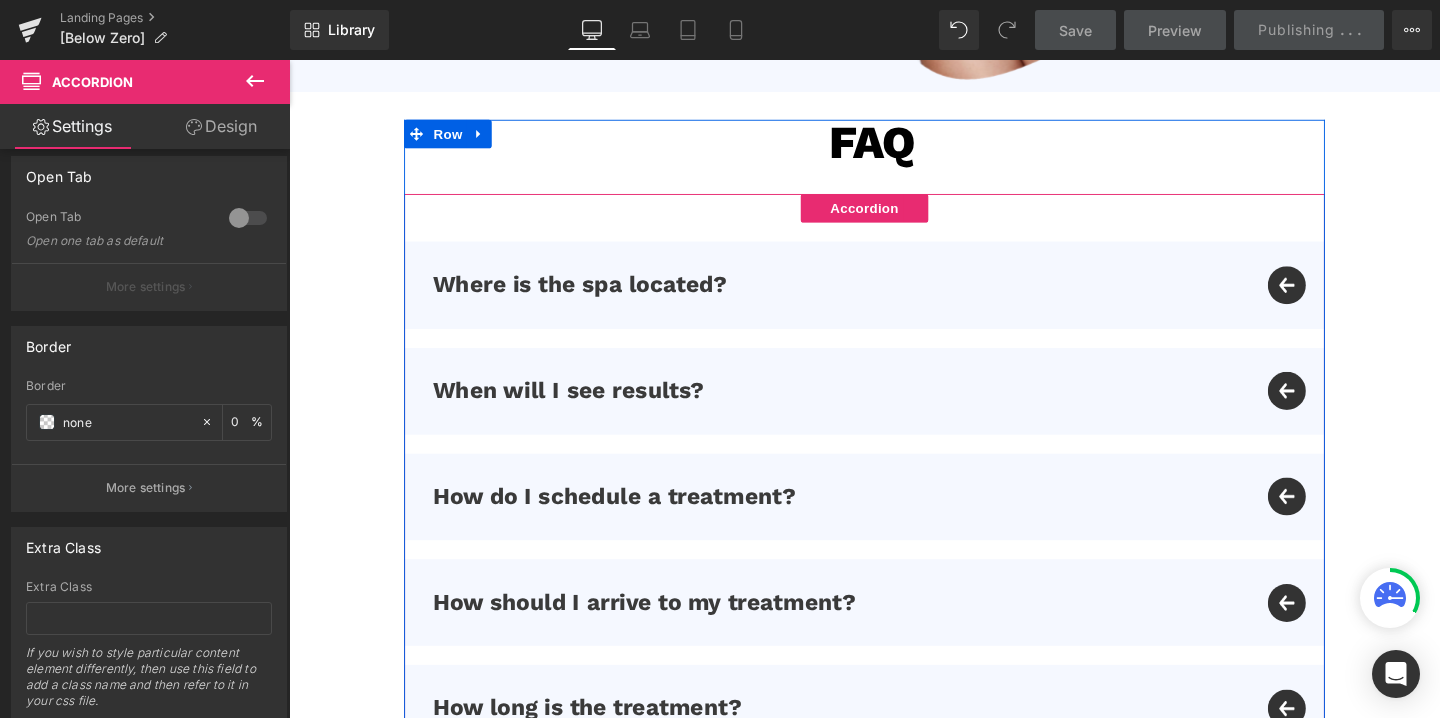 click on "When will I see results? Text Block" at bounding box center [894, 408] 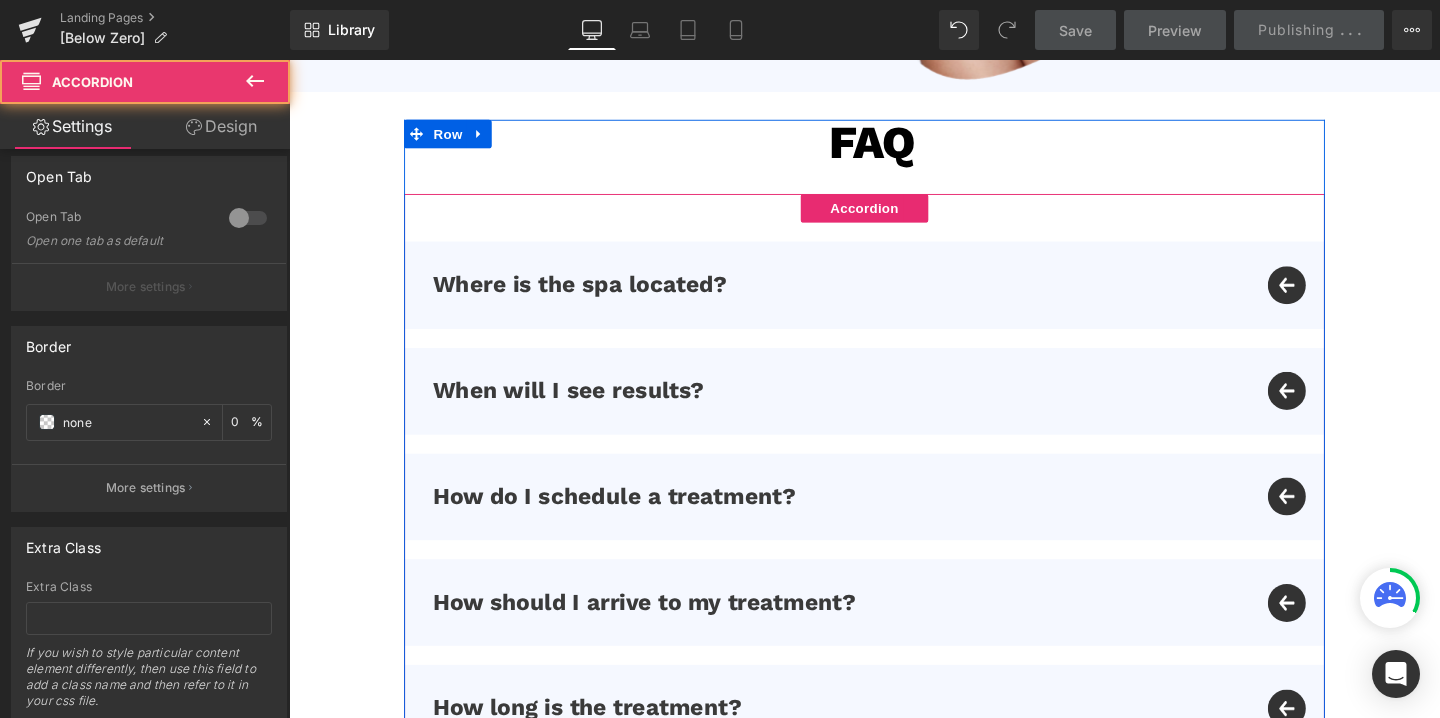 click on "When will I see results? Text Block" at bounding box center [894, 408] 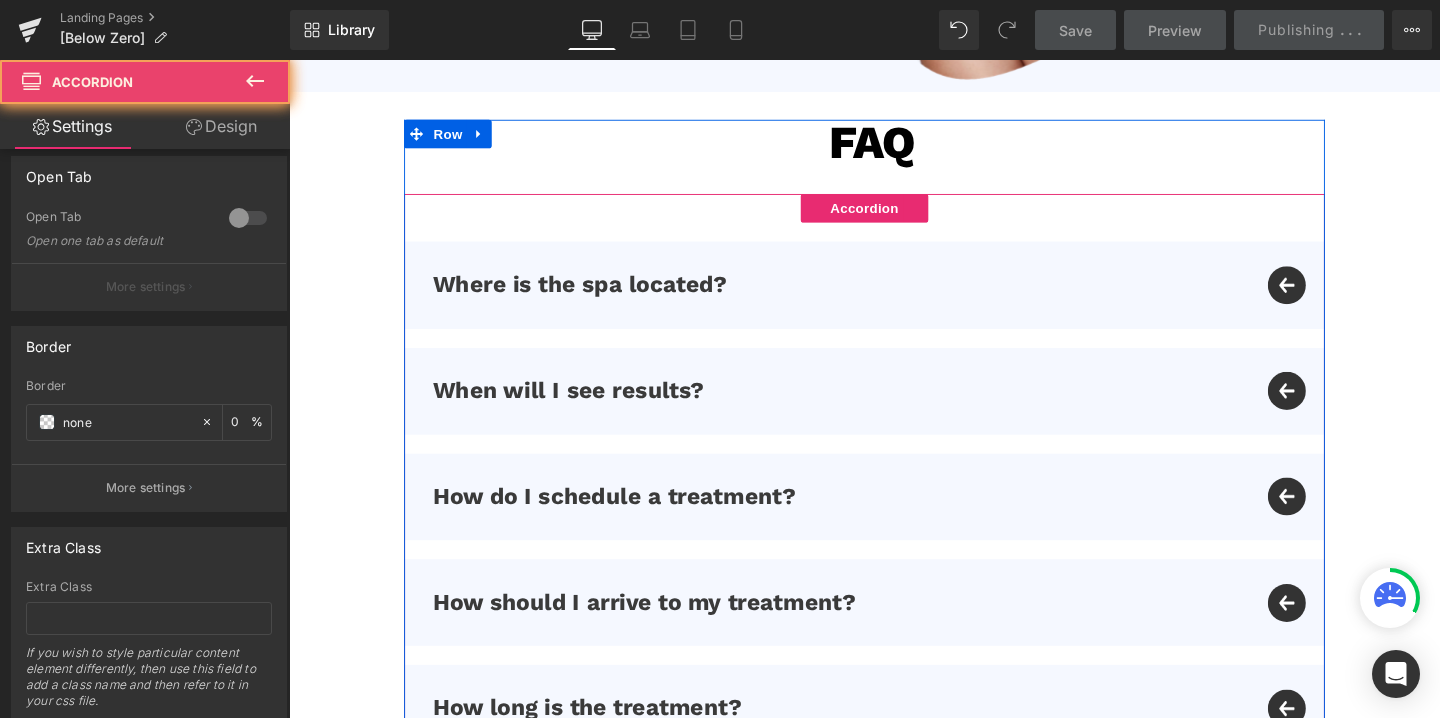 click on "When will I see results? Text Block" at bounding box center (894, 408) 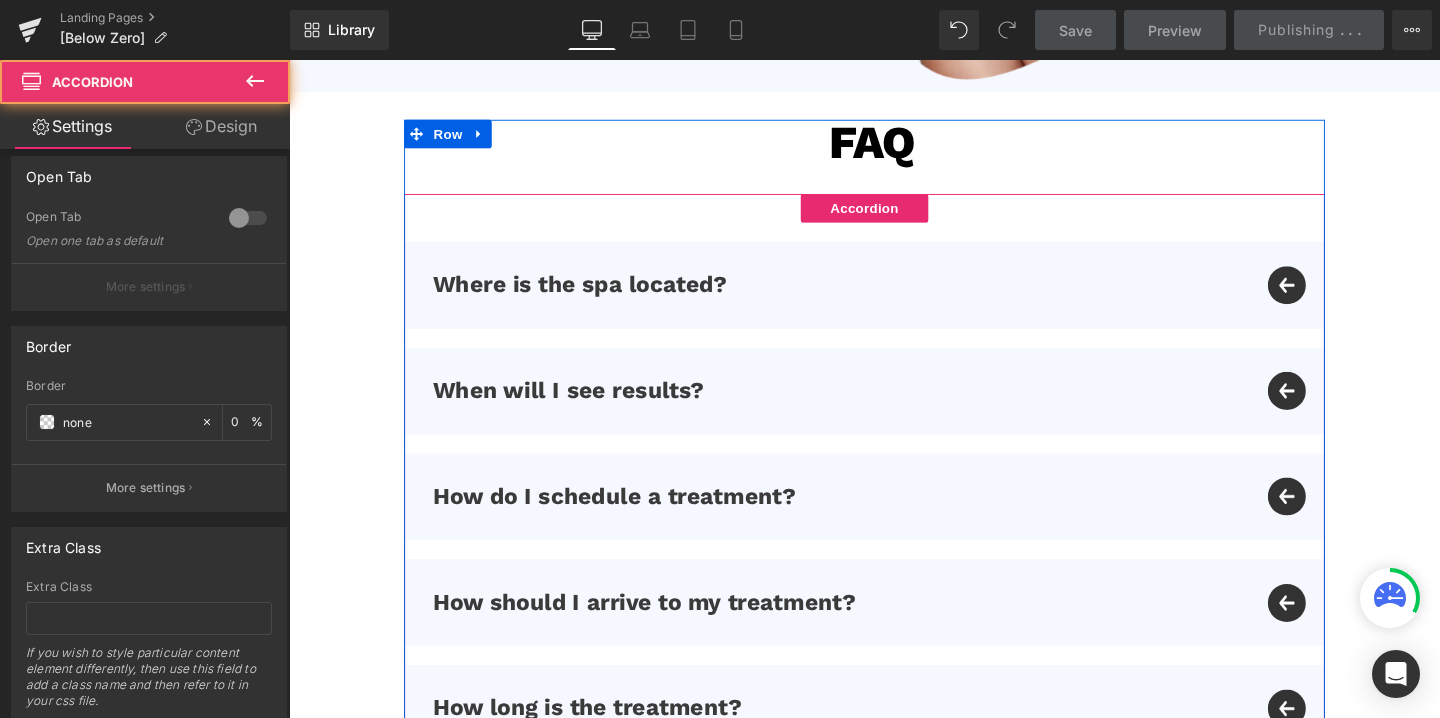 click on "When will I see results? Text Block" at bounding box center (894, 408) 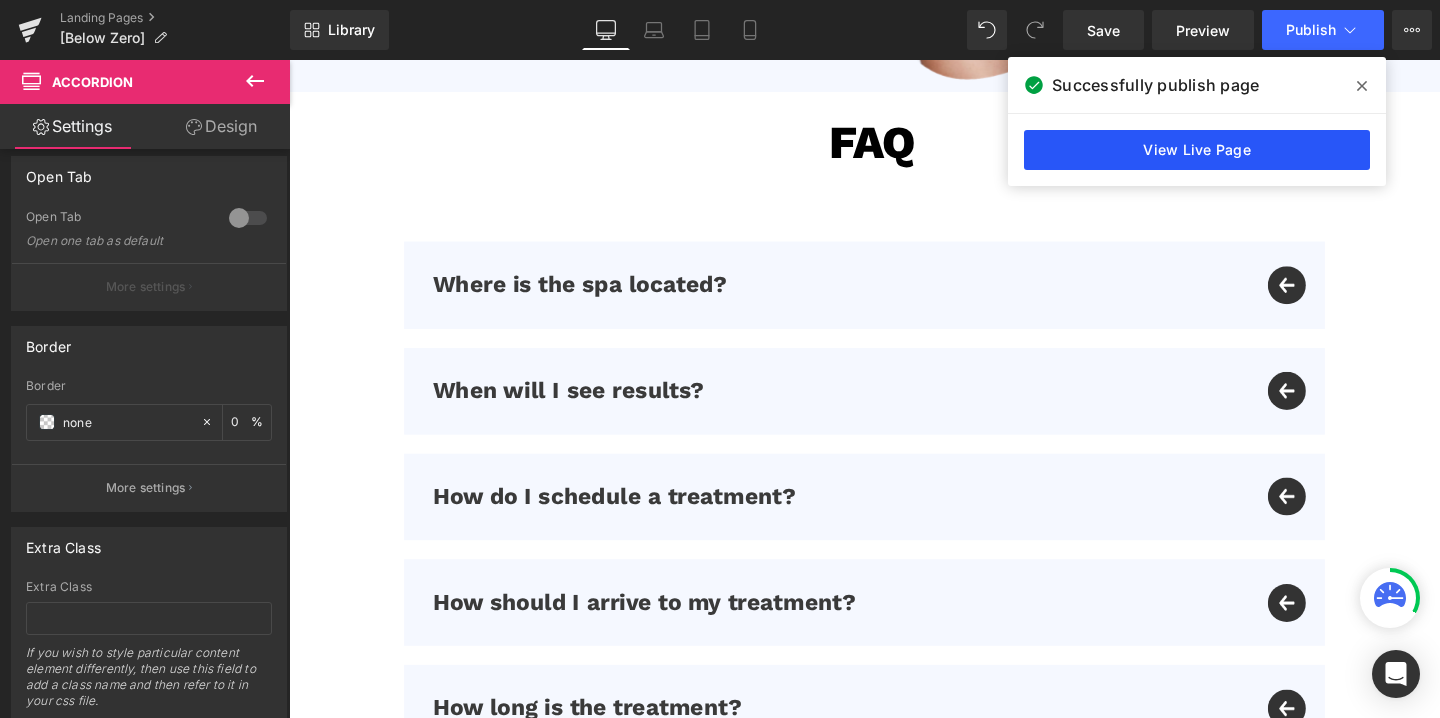 click on "View Live Page" at bounding box center [1197, 150] 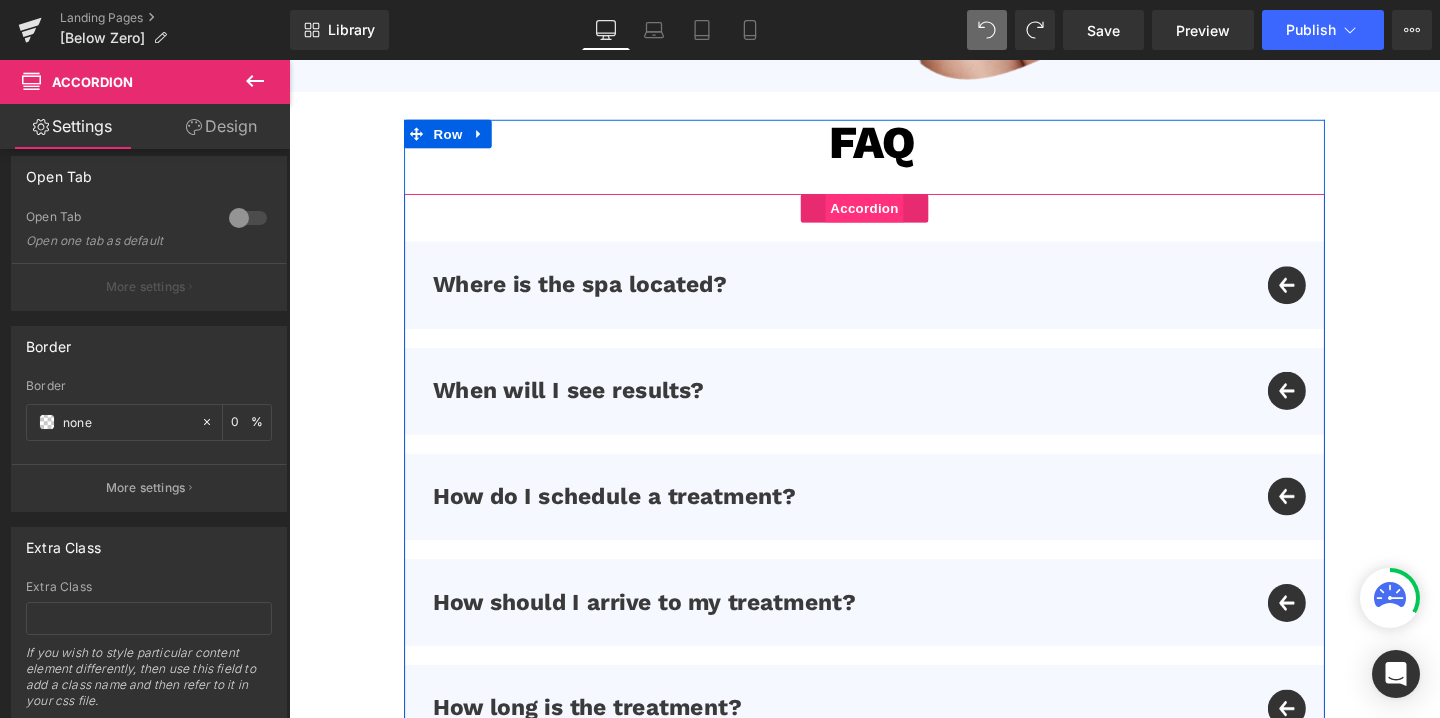 click on "Accordion" at bounding box center [894, 216] 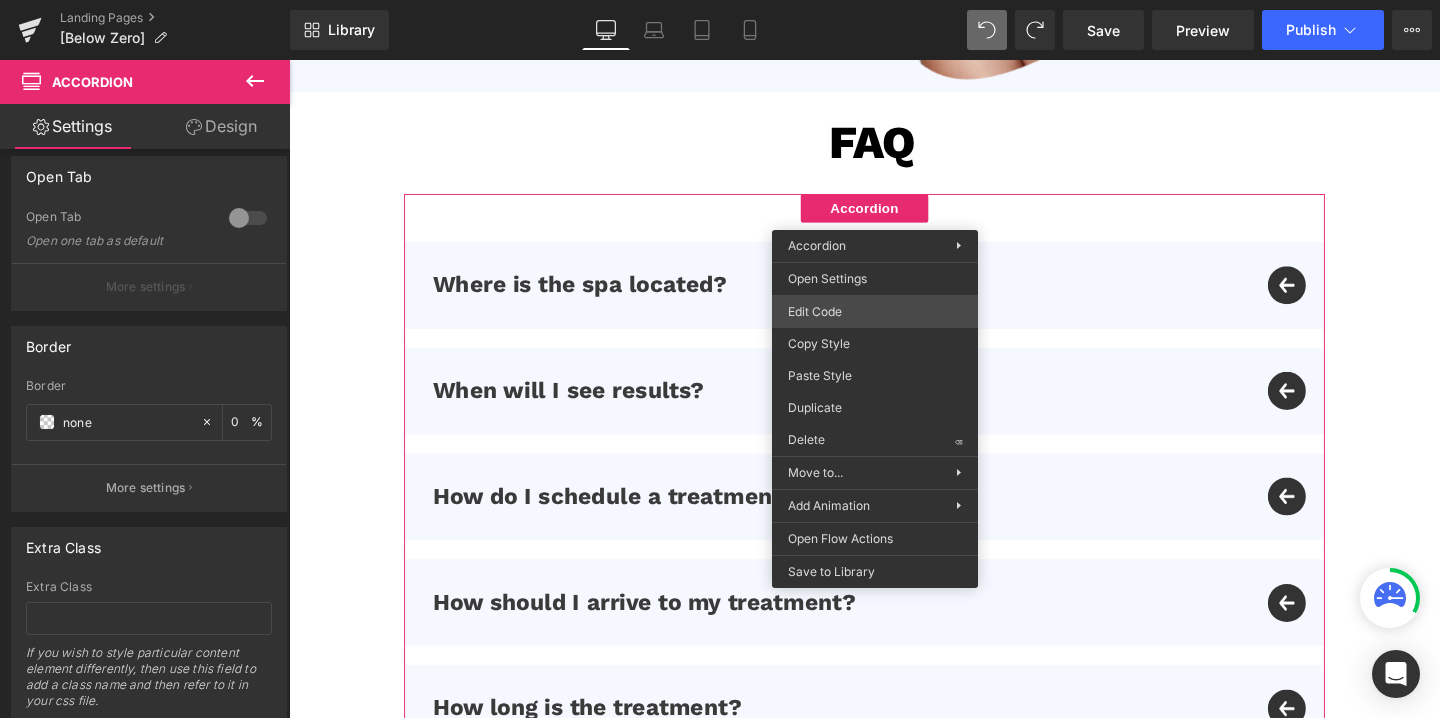 click on "Accordion  You are previewing how the   will restyle your page. You can not edit Elements in Preset Preview Mode.  Landing Pages [Below Zero] Library Desktop Desktop Laptop Tablet Mobile Save Preview Publish Scheduled View Live Page View with current Template Save Template to Library Schedule Publish  Optimize  Publish Settings Shortcuts  Your page can’t be published   You've reached the maximum number of published pages on your plan  (0/0).  You need to upgrade your plan or unpublish all your pages to get 1 publish slot.   Unpublish pages   Upgrade plan  Elements Global Style Base Row  rows, columns, layouts, div Heading  headings, titles, h1,h2,h3,h4,h5,h6 Text Block  texts, paragraphs, contents, blocks Image  images, photos, alts, uploads Icon  icons, symbols Button  button, call to action, cta Separator  separators, dividers, horizontal lines Liquid  liquid, custom code, html, javascript, css, reviews, apps, applications, embeded, iframe Banner Parallax  Hero Banner  Stack Tabs  Carousel  Pricing  List" at bounding box center (720, 0) 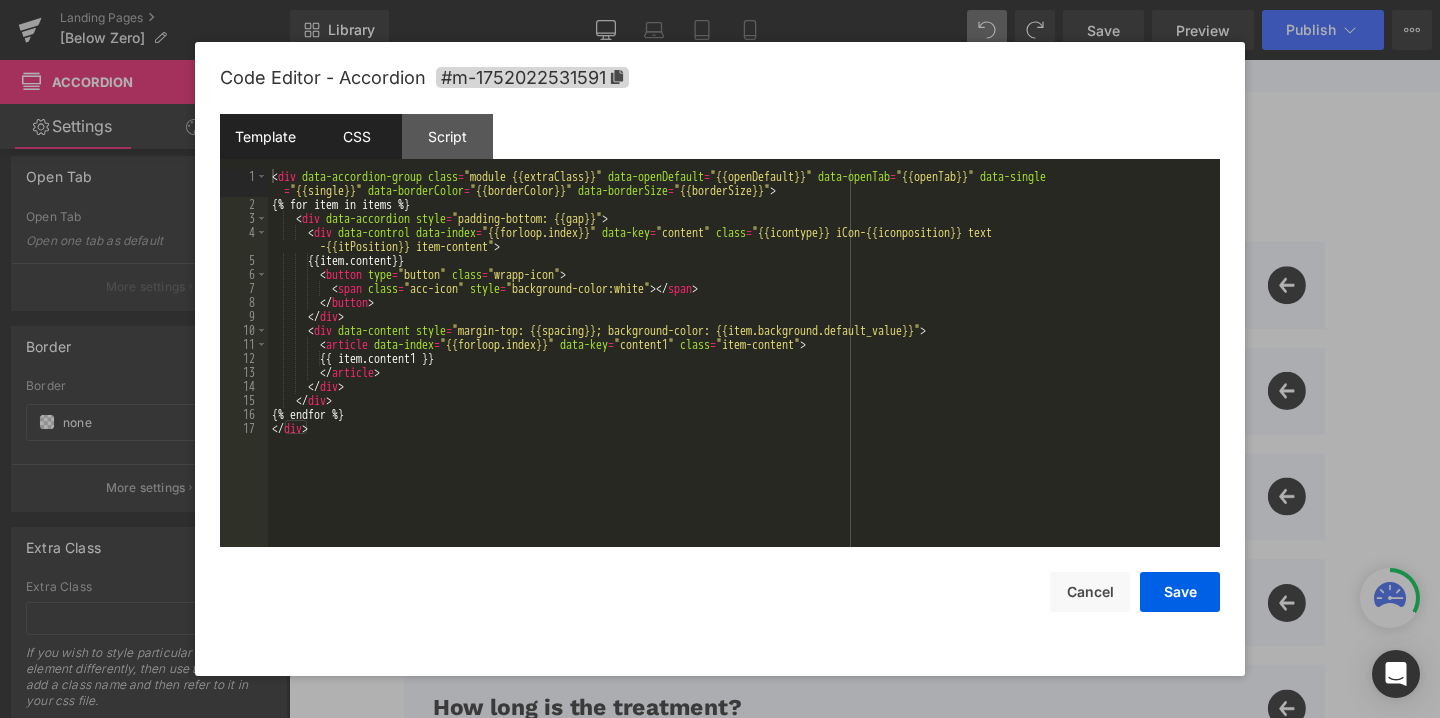 click on "CSS" at bounding box center (356, 136) 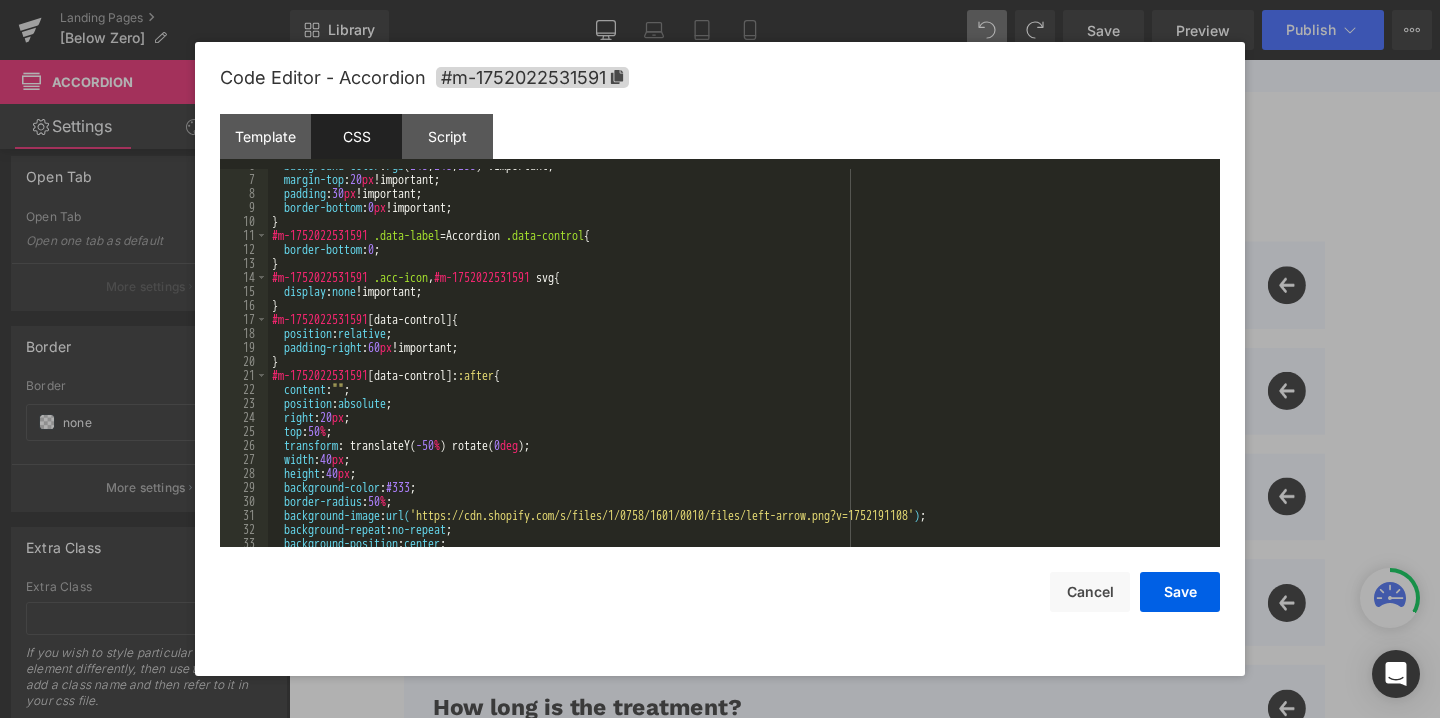 scroll, scrollTop: 168, scrollLeft: 0, axis: vertical 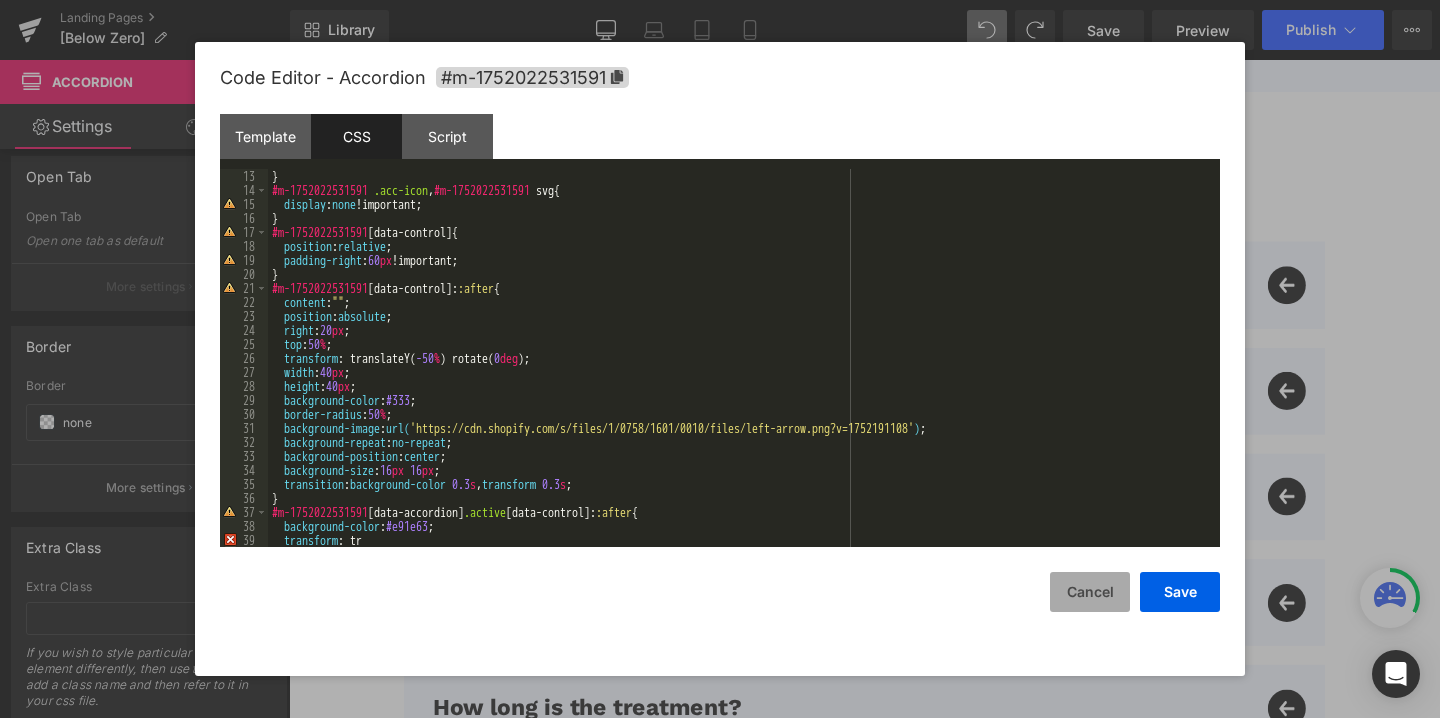click on "Cancel" at bounding box center (1090, 592) 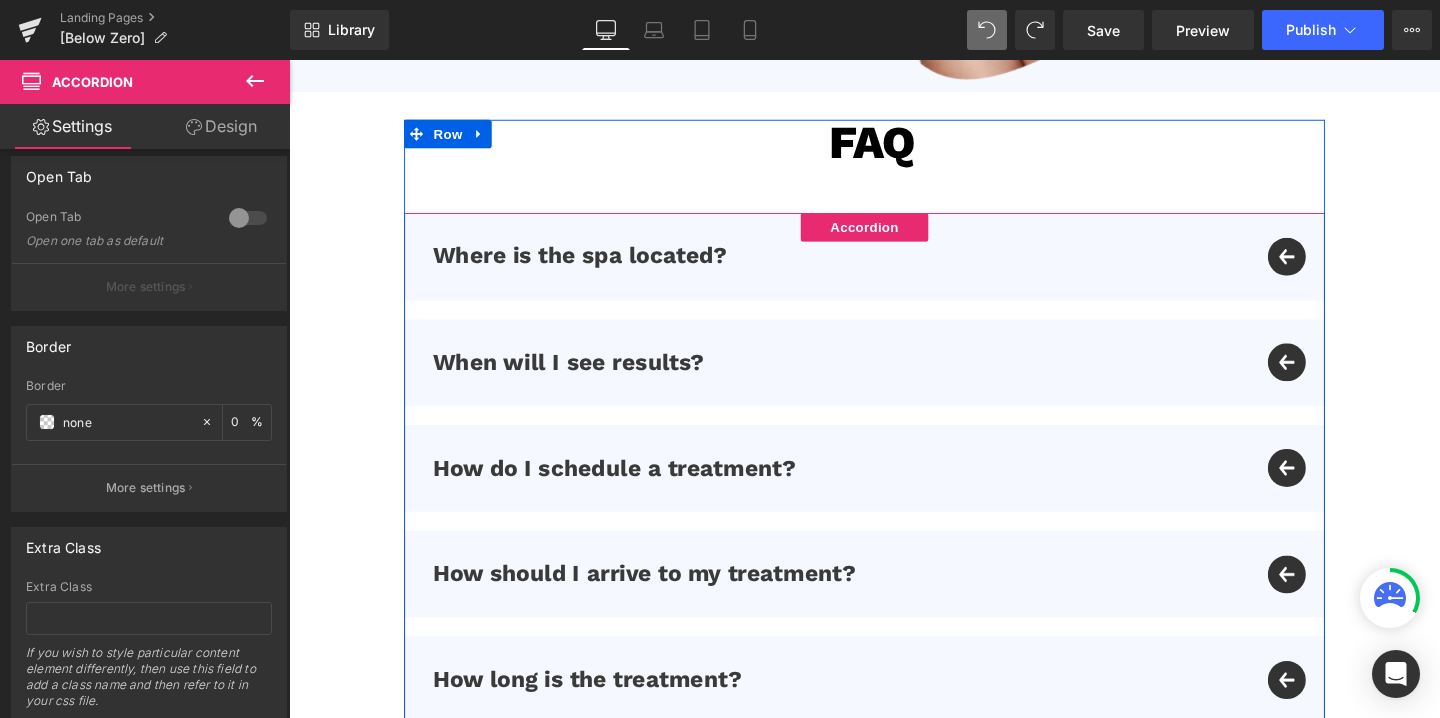 click on "Where is the spa located?
Text Block" at bounding box center (894, 266) 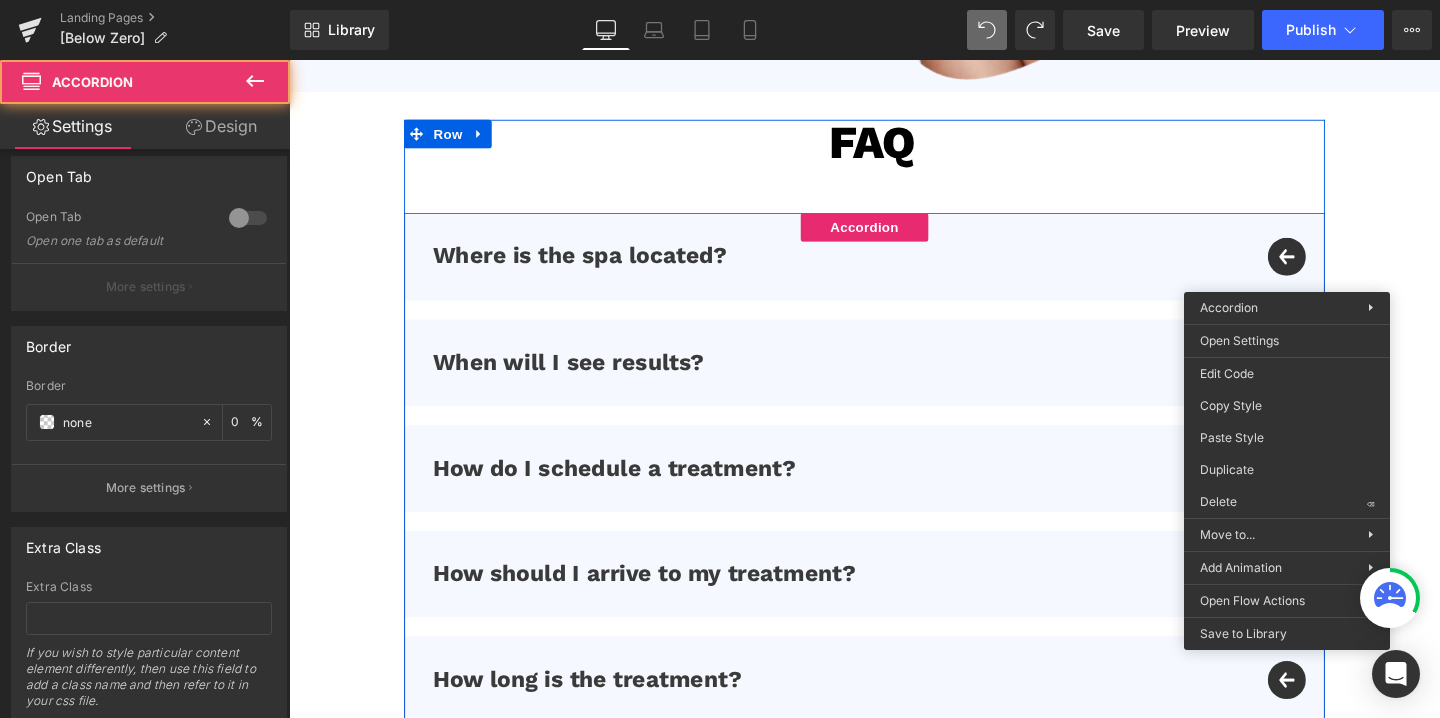 click on "Where is the spa located?
Text Block" at bounding box center (894, 266) 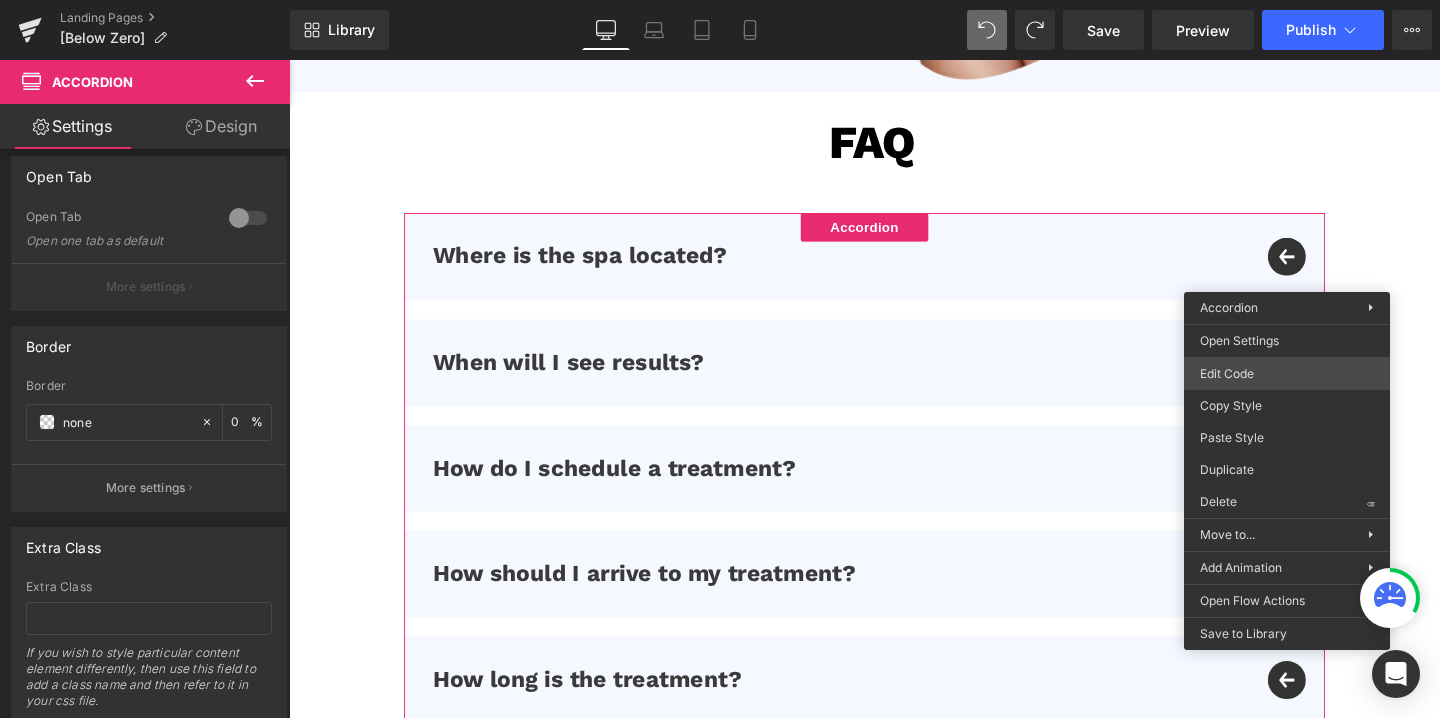 click on "Accordion  You are previewing how the   will restyle your page. You can not edit Elements in Preset Preview Mode.  Landing Pages [Below Zero] Library Desktop Desktop Laptop Tablet Mobile Save Preview Publish Scheduled View Live Page View with current Template Save Template to Library Schedule Publish  Optimize  Publish Settings Shortcuts  Your page can’t be published   You've reached the maximum number of published pages on your plan  (0/0).  You need to upgrade your plan or unpublish all your pages to get 1 publish slot.   Unpublish pages   Upgrade plan  Elements Global Style Base Row  rows, columns, layouts, div Heading  headings, titles, h1,h2,h3,h4,h5,h6 Text Block  texts, paragraphs, contents, blocks Image  images, photos, alts, uploads Icon  icons, symbols Button  button, call to action, cta Separator  separators, dividers, horizontal lines Liquid  liquid, custom code, html, javascript, css, reviews, apps, applications, embeded, iframe Banner Parallax  Hero Banner  Stack Tabs  Carousel  Pricing  List" at bounding box center (720, 0) 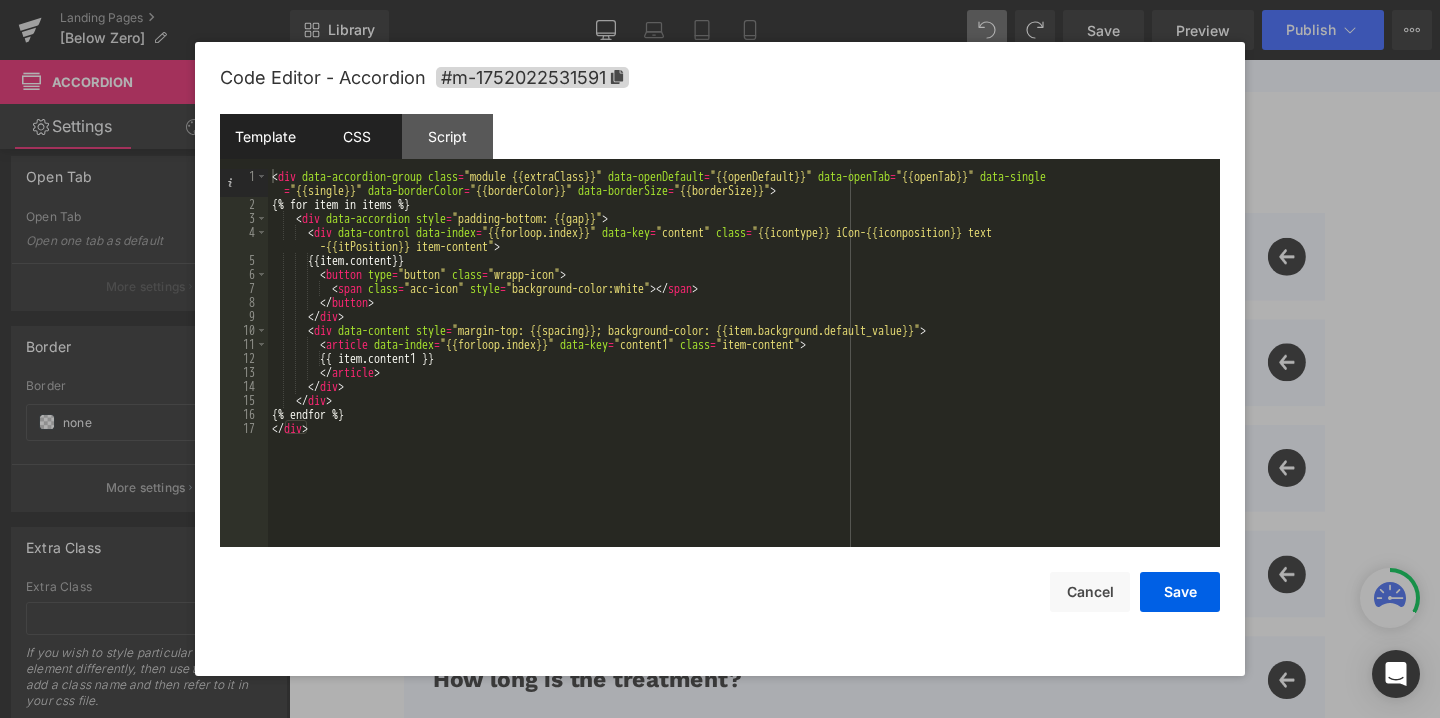 click on "CSS" at bounding box center [356, 136] 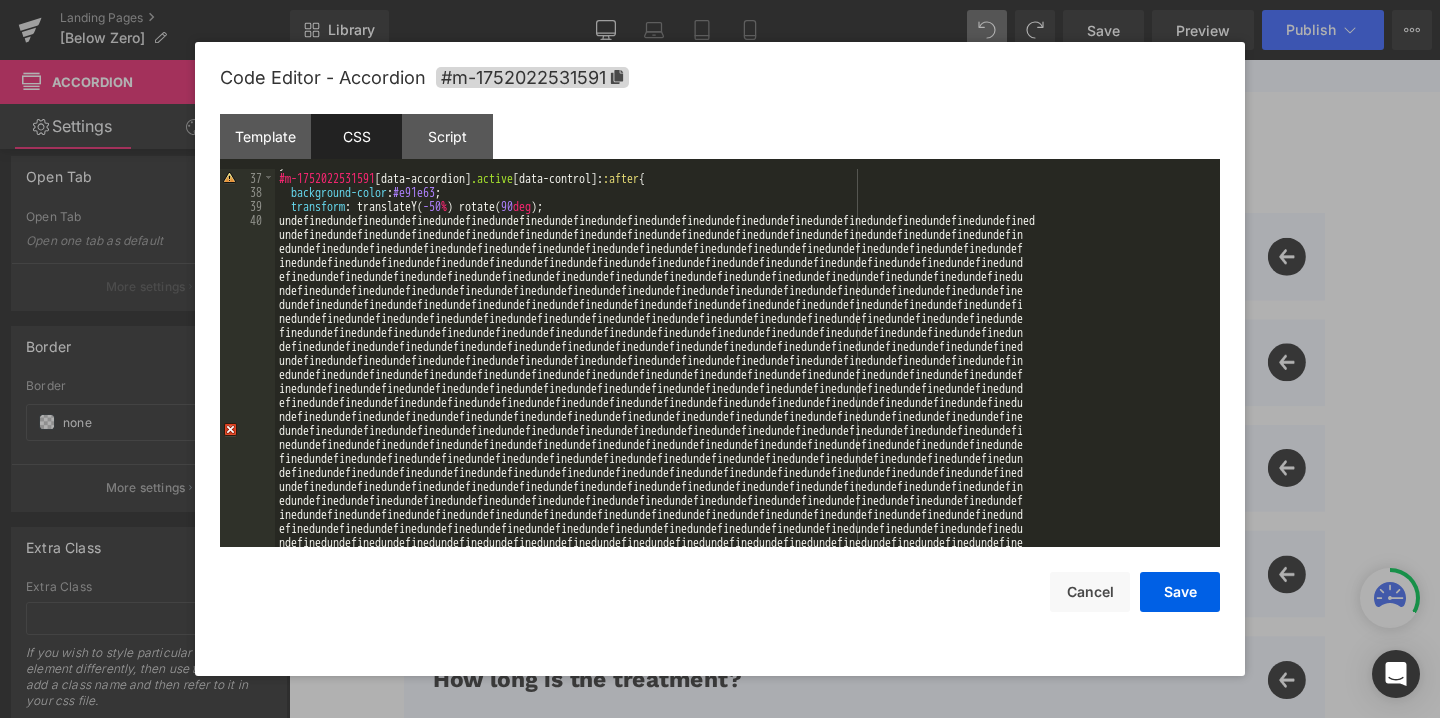 scroll, scrollTop: 463, scrollLeft: 0, axis: vertical 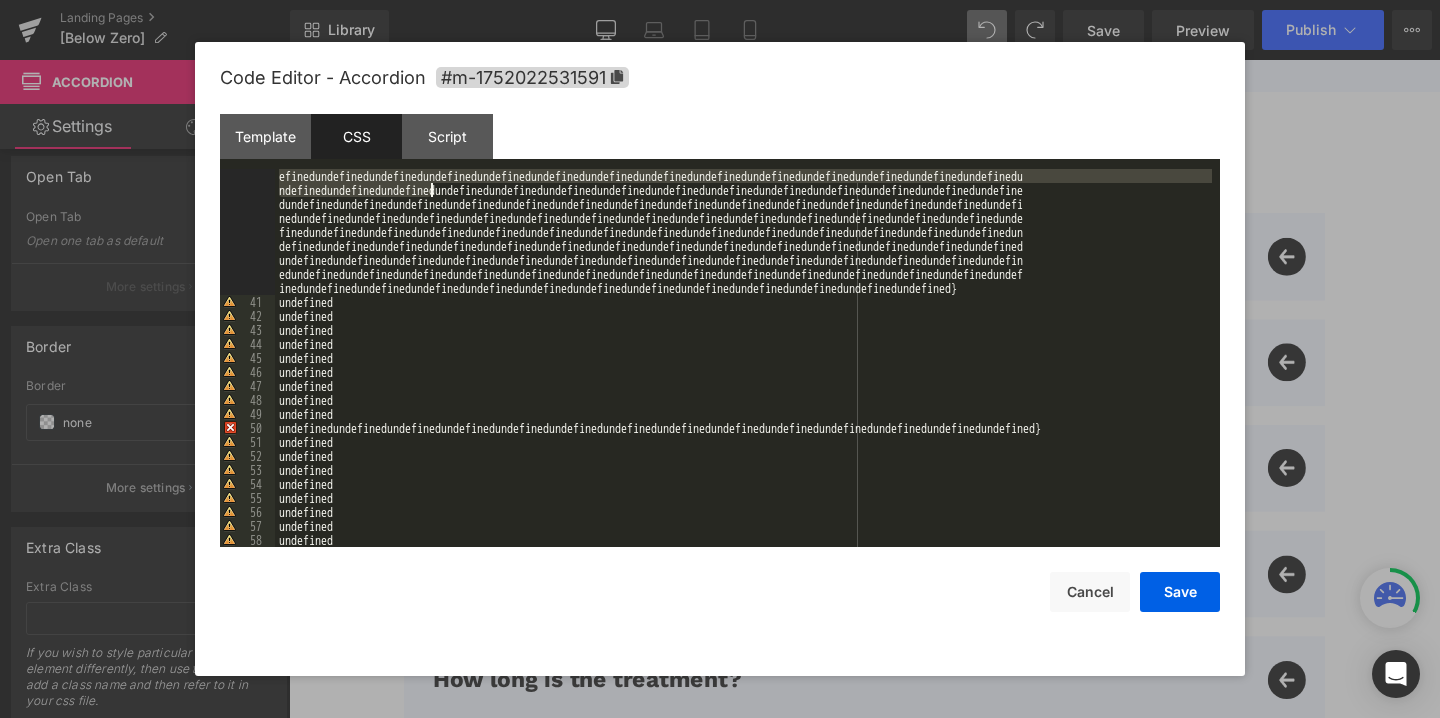 drag, startPoint x: 292, startPoint y: 259, endPoint x: 425, endPoint y: 191, distance: 149.37537 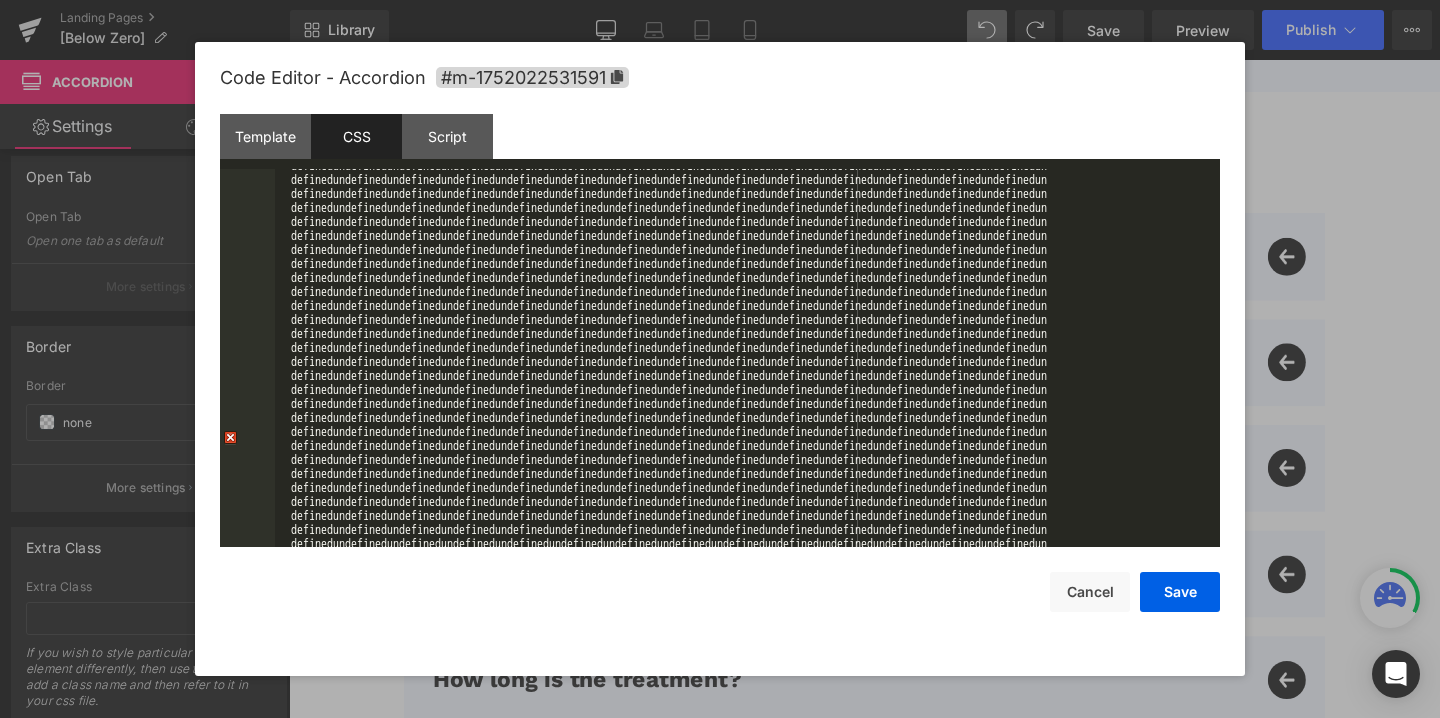 scroll, scrollTop: 3570, scrollLeft: 0, axis: vertical 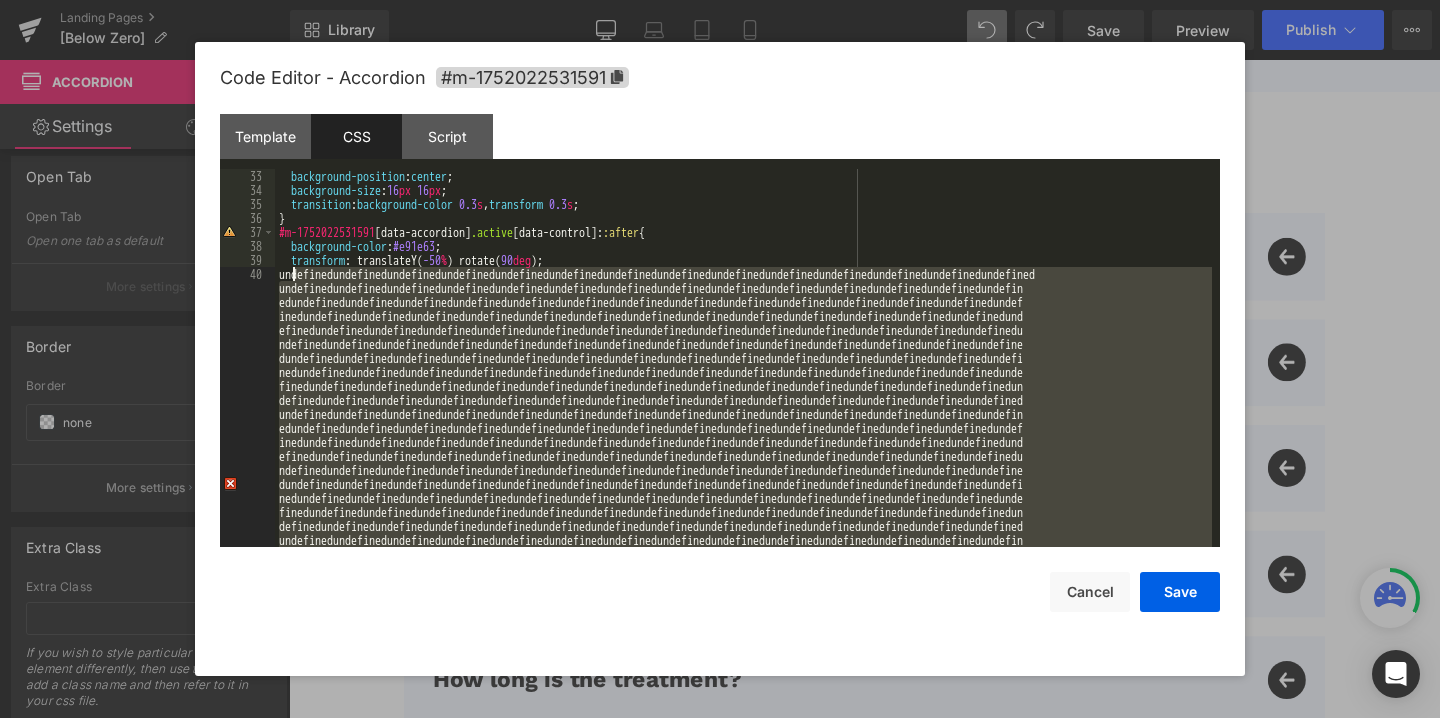 drag, startPoint x: 797, startPoint y: 440, endPoint x: 291, endPoint y: 277, distance: 531.6061 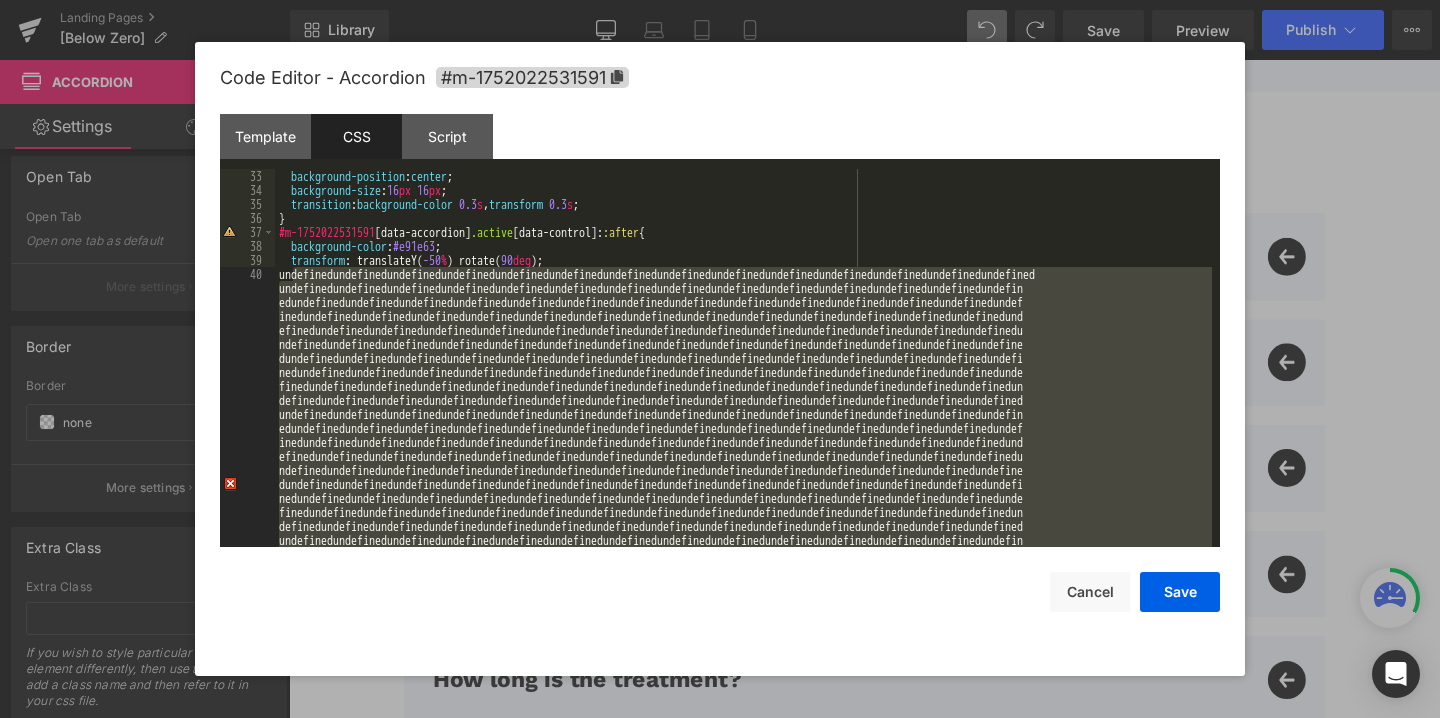 scroll, scrollTop: 280, scrollLeft: 0, axis: vertical 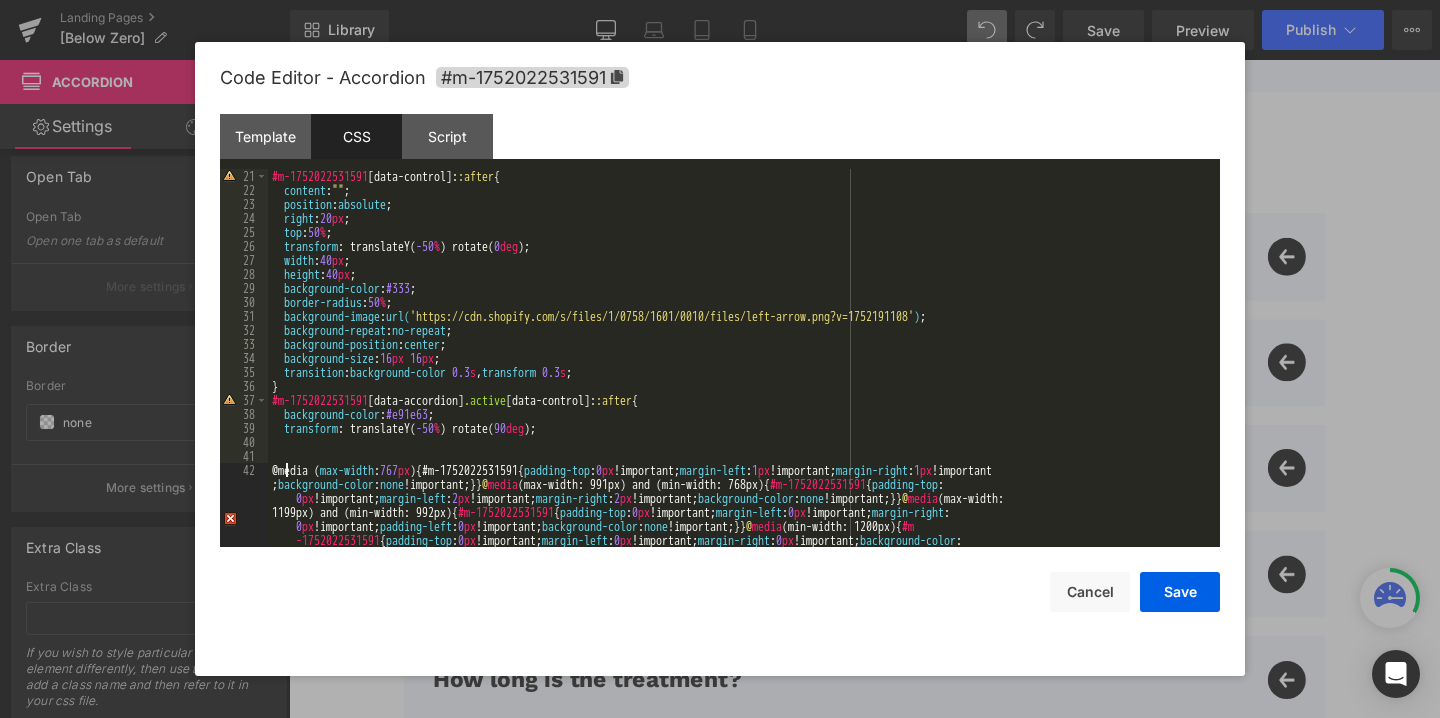 click on "#m-1752022531591  [ data-control ]: :after {    content :  " " ;    position :  absolute ;    right :  20 px ;    top :  50 % ;    transform : translateY( -50 % ) rotate( 0 deg );    width :  40 px ;    height :  40 px ;    background-color :  #333 ;    border-radius :  50 % ;    background-image :  url( 'https://cdn.shopify.com/s/files/1/0758/1601/0010/files/left-arrow.png?v=1752191108' ) ;    background-repeat :  no-repeat ;    background-position :  center ;    background-size :  16 px   16 px ;    transition :  background-color   0.3 s ,  transform   0.3 s ; } #m-1752022531591  [ data-accordion ] .active  [ data-control ]: :after {    background-color :  #e91e63 ;    transform : translateY( -50 % ) rotate( 90 deg );         @media ( max-width :  767 px ){#m-1752022531591{ padding-top :  0 px !important; margin-left :  1 px !important; margin-right :  1 px !important     ; background-color :  none !important; }} @ media  (max-width: 991px) and (min-width: 768px) { #m-1752022531591 { padding-top :  0 px" at bounding box center [740, 421] 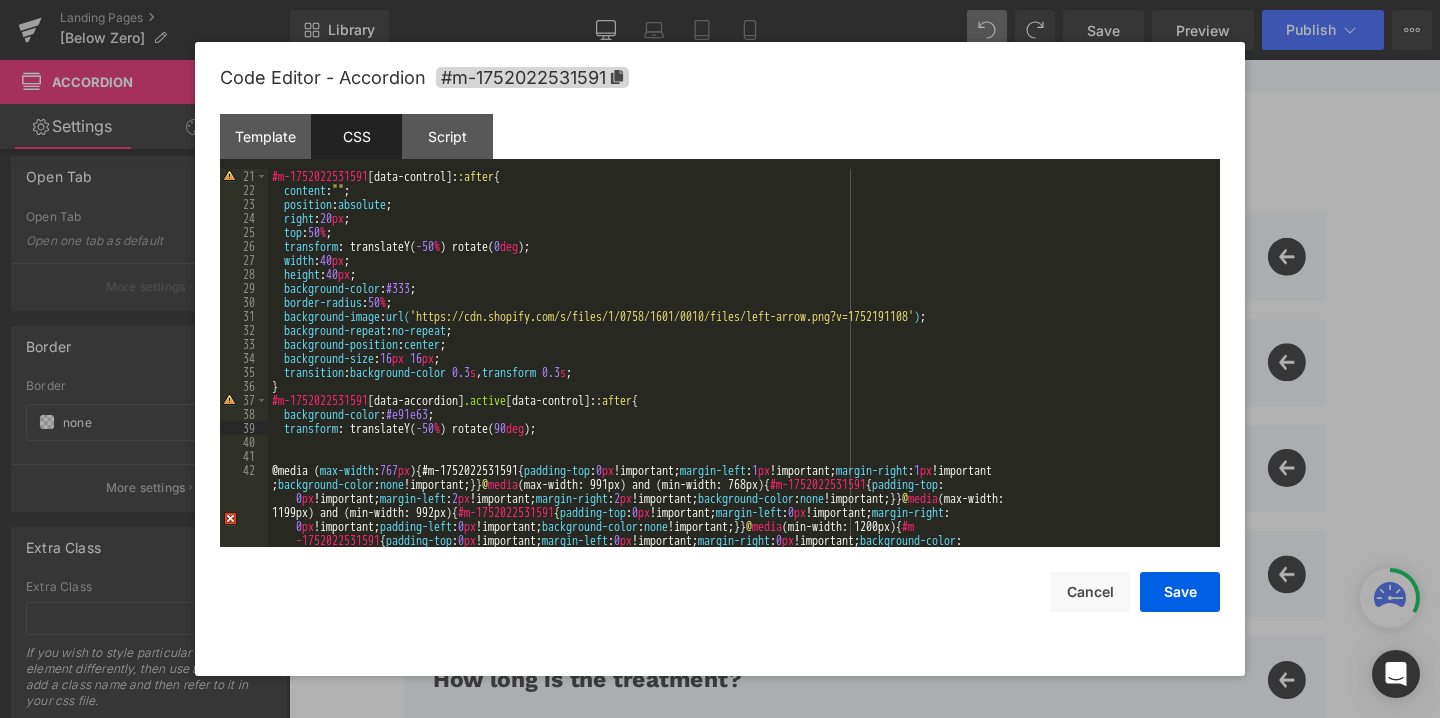 type 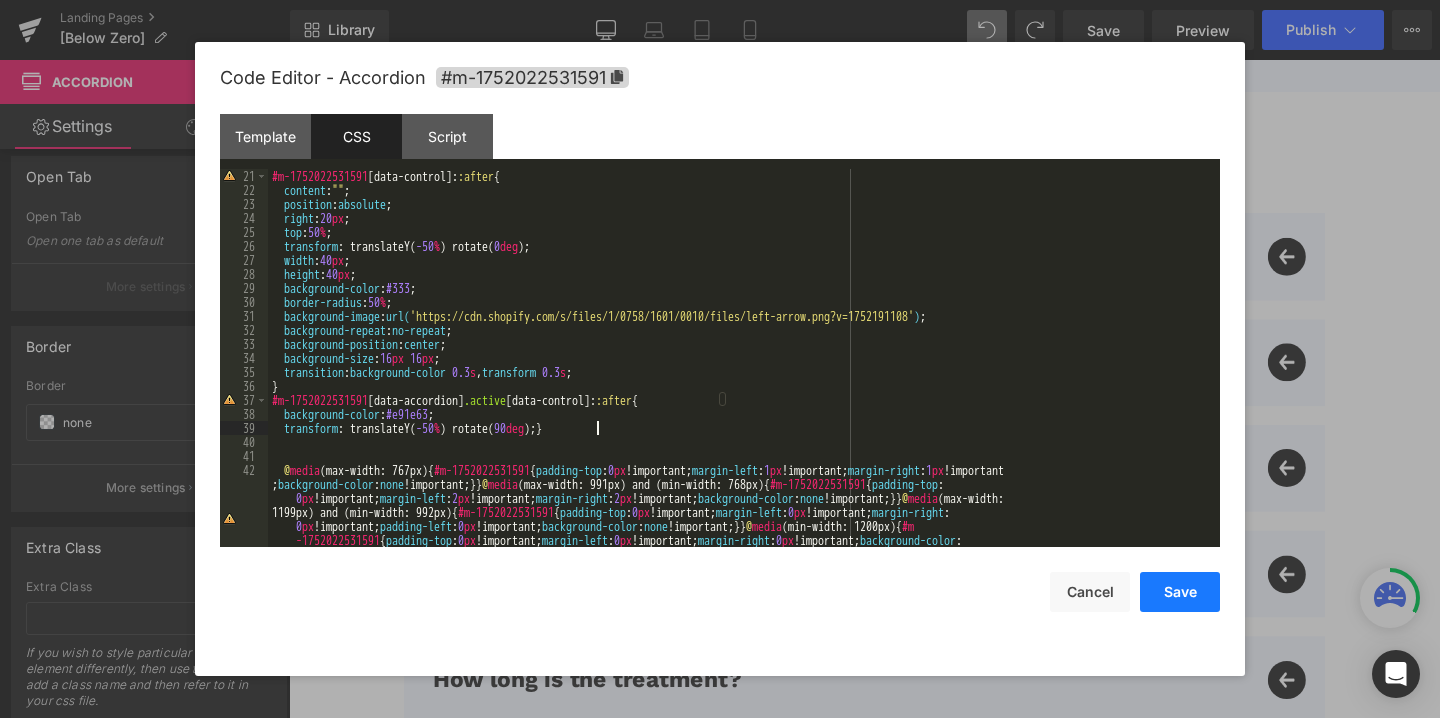 click on "Save" at bounding box center (1180, 592) 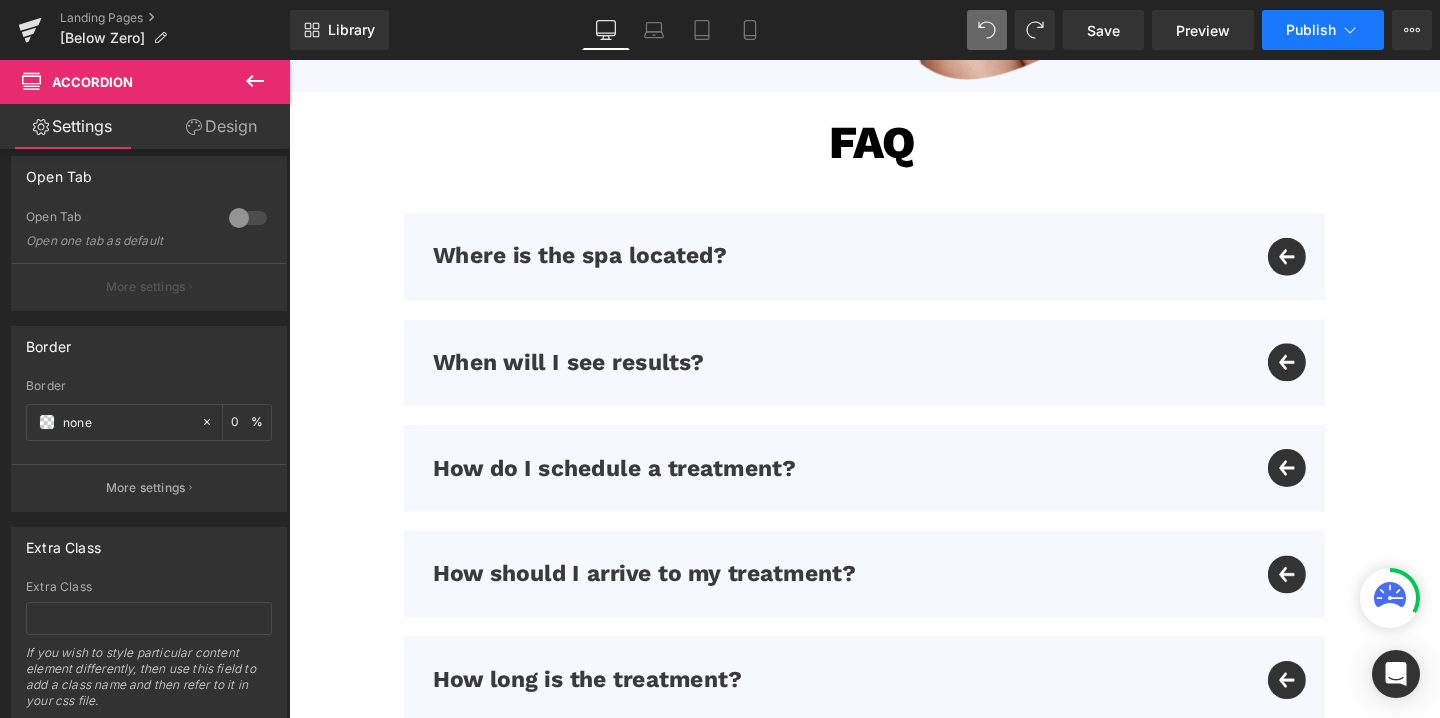 click on "Publish" at bounding box center (1323, 30) 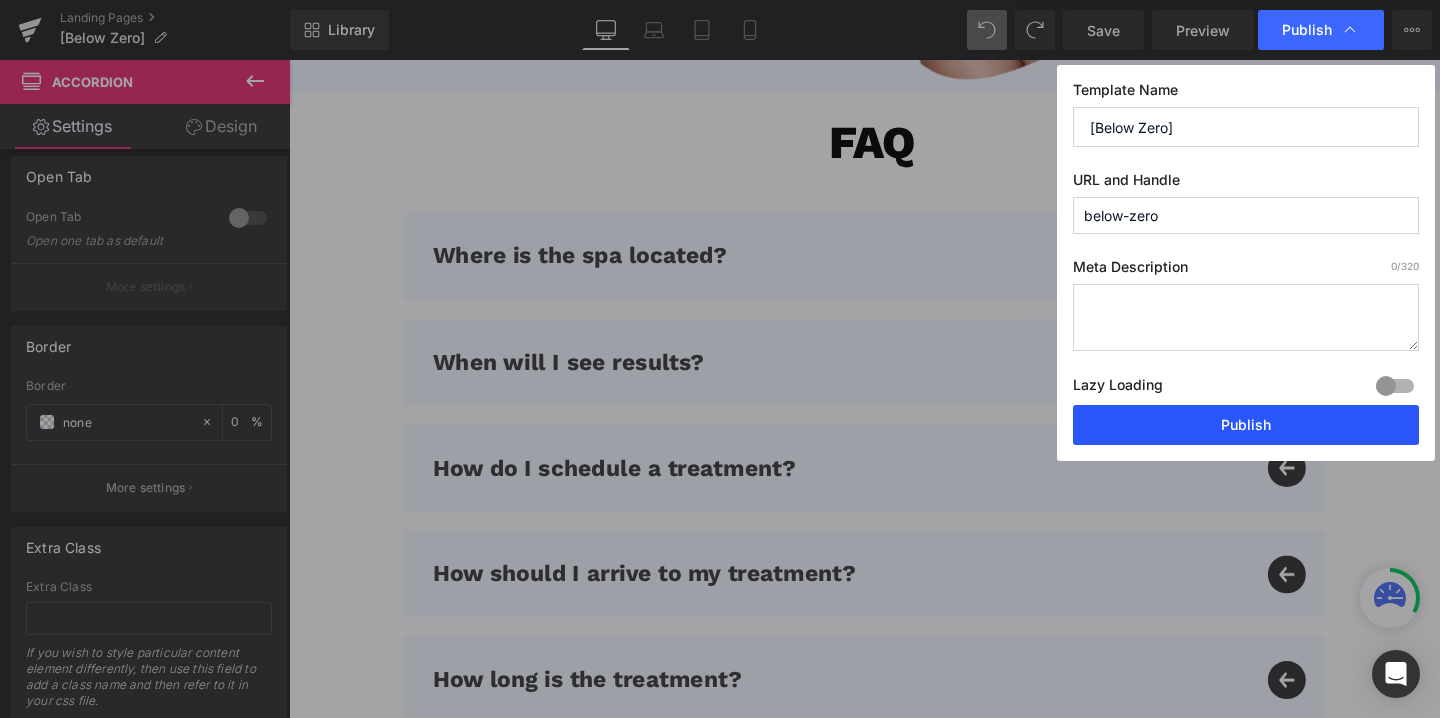 click on "Publish" at bounding box center (1246, 425) 